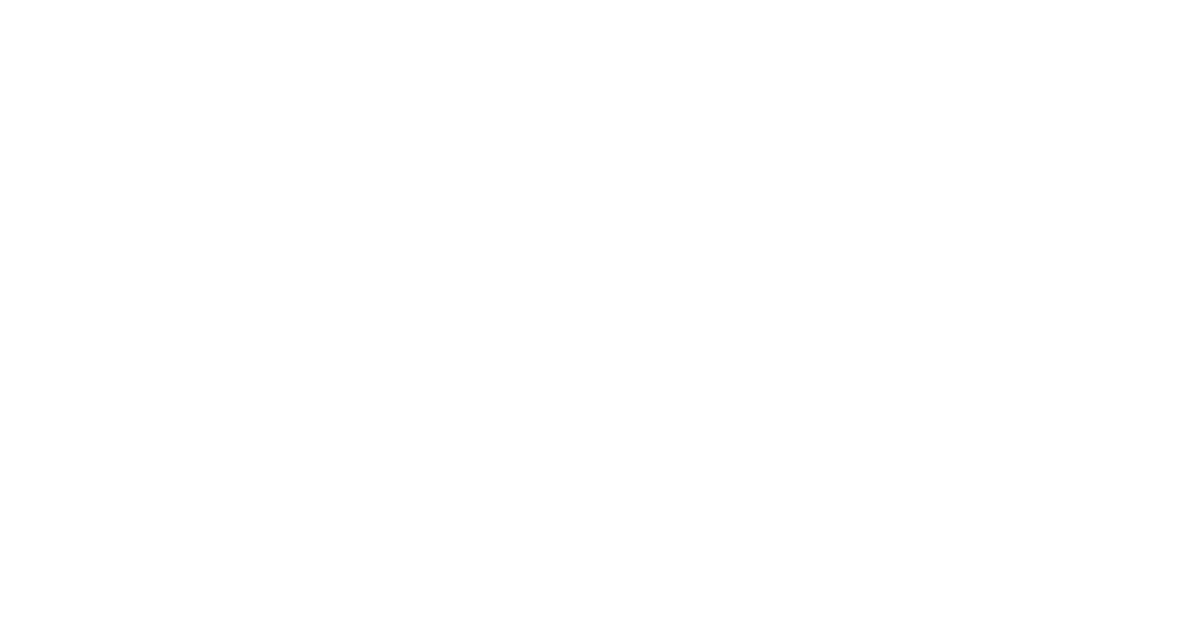scroll, scrollTop: 0, scrollLeft: 0, axis: both 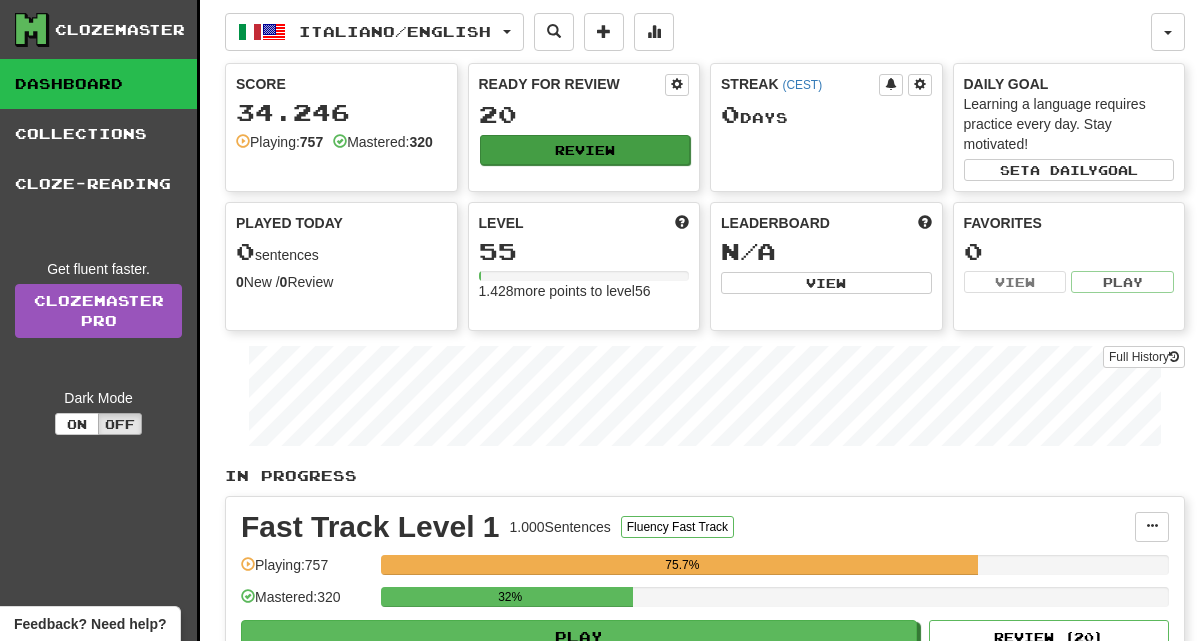 click on "Review" at bounding box center (585, 150) 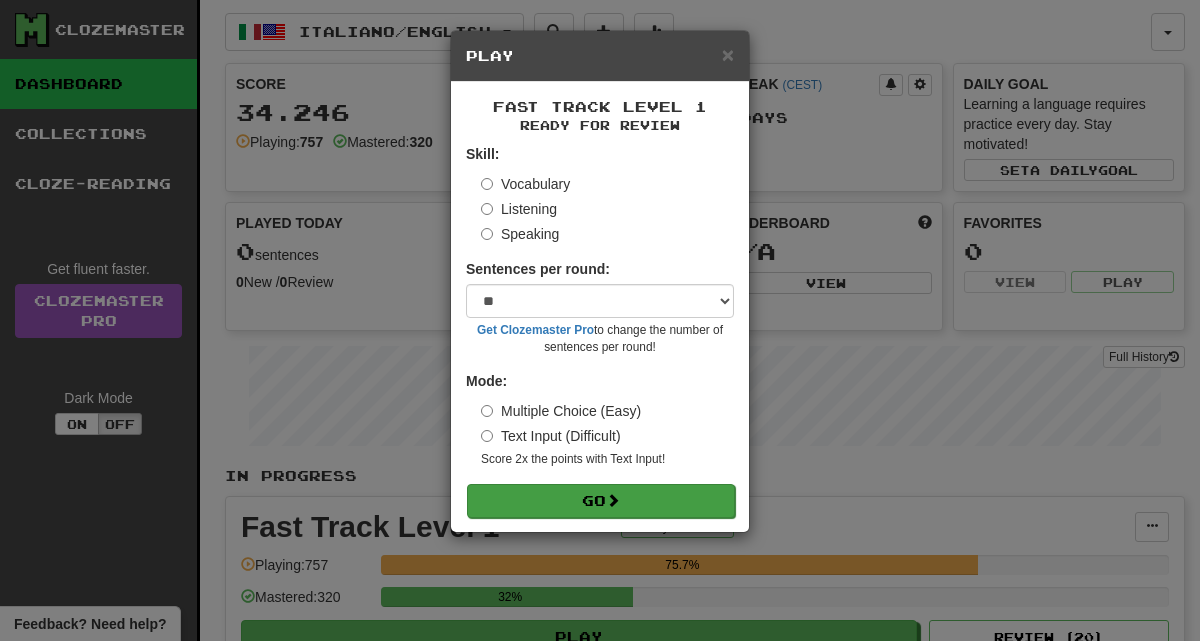 click on "Go" at bounding box center [601, 501] 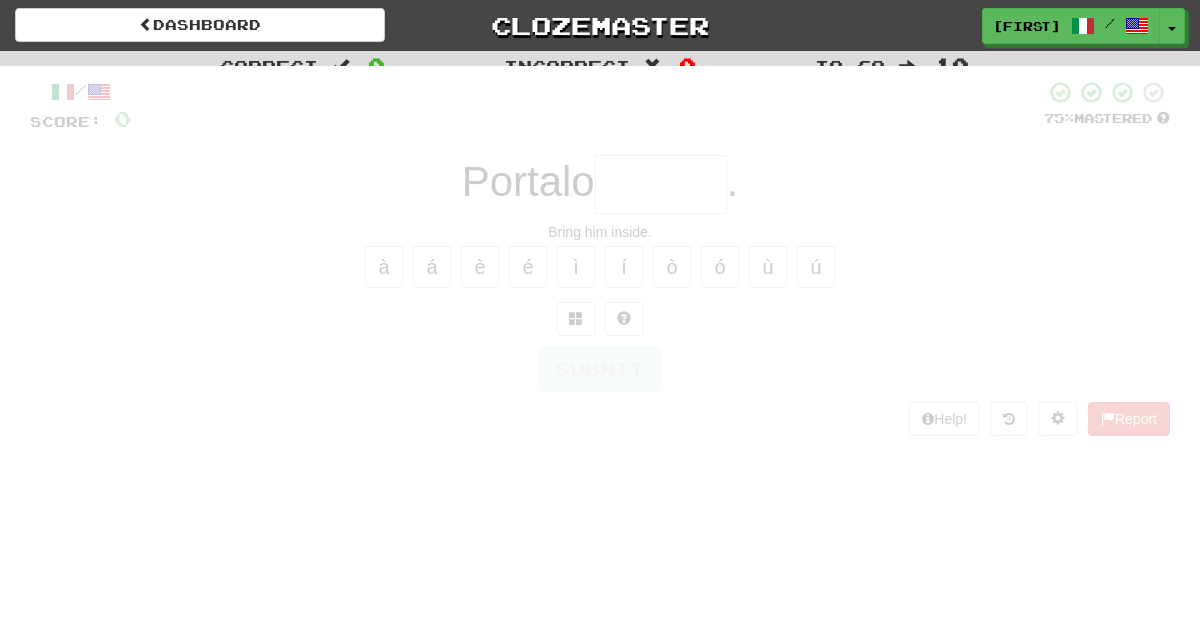 scroll, scrollTop: 15, scrollLeft: 0, axis: vertical 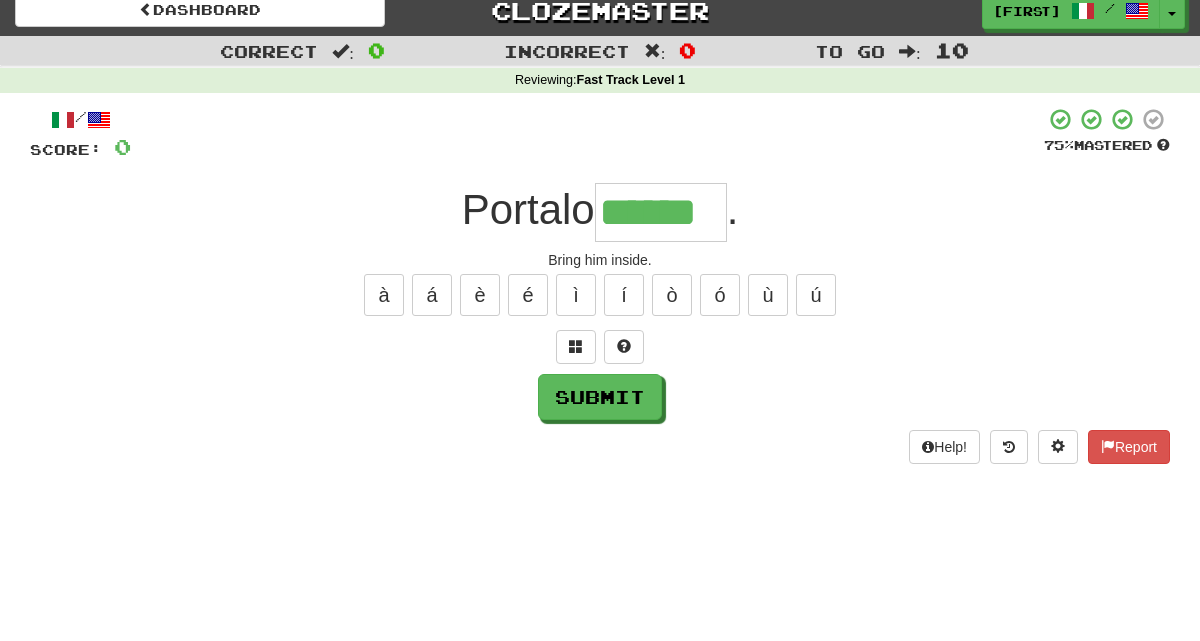 type on "******" 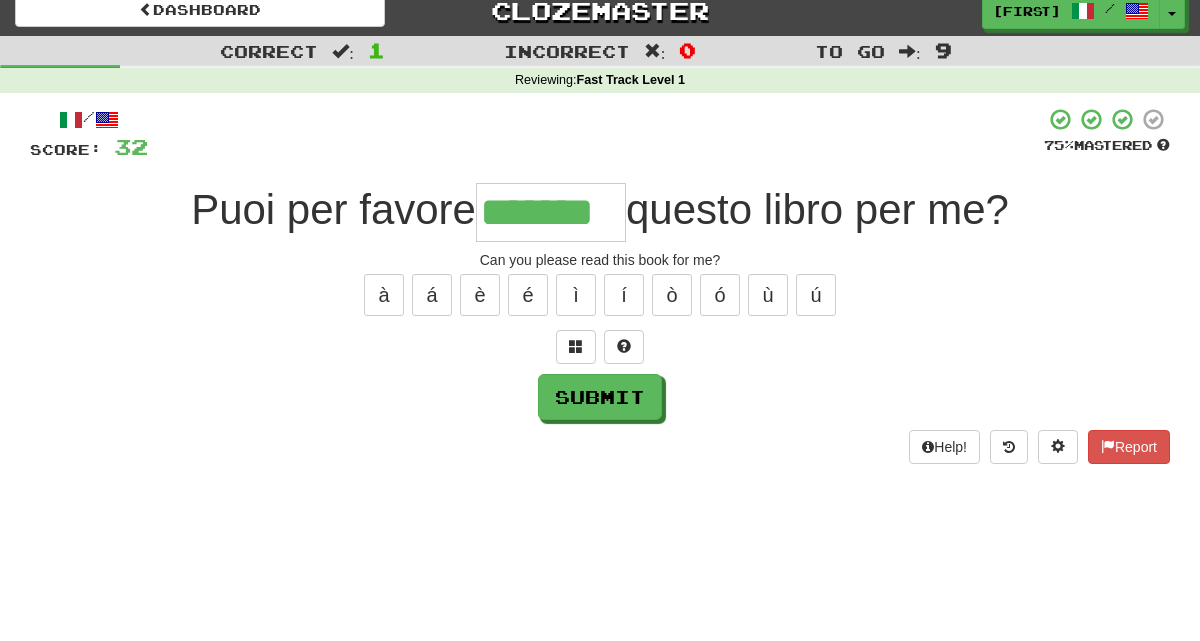 type on "*******" 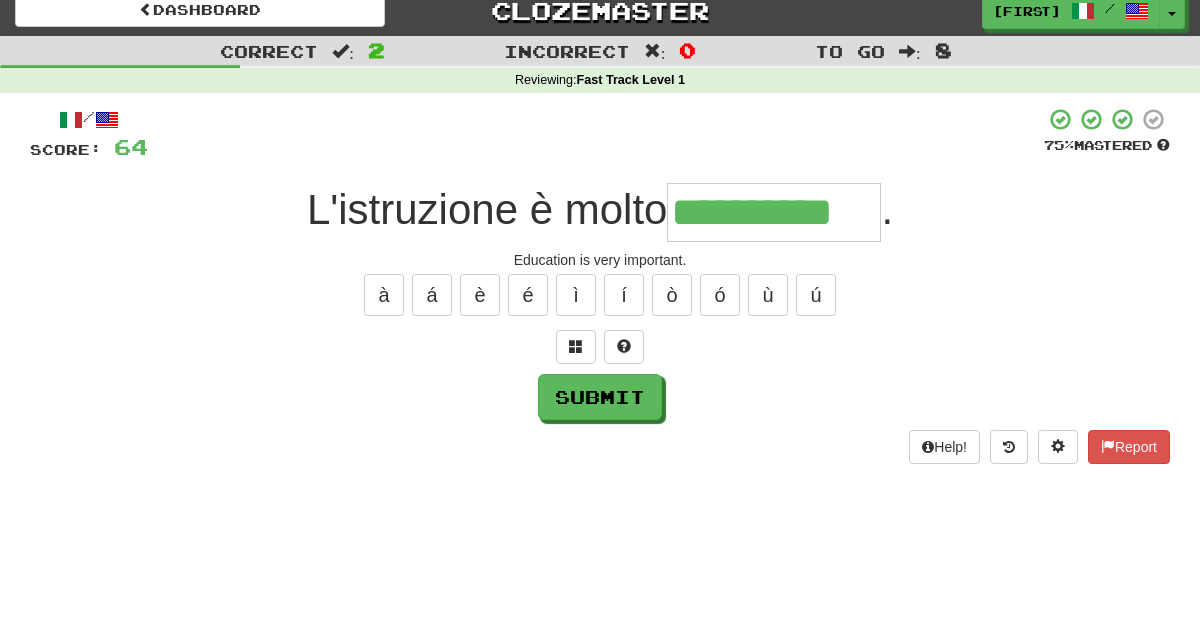 type on "**********" 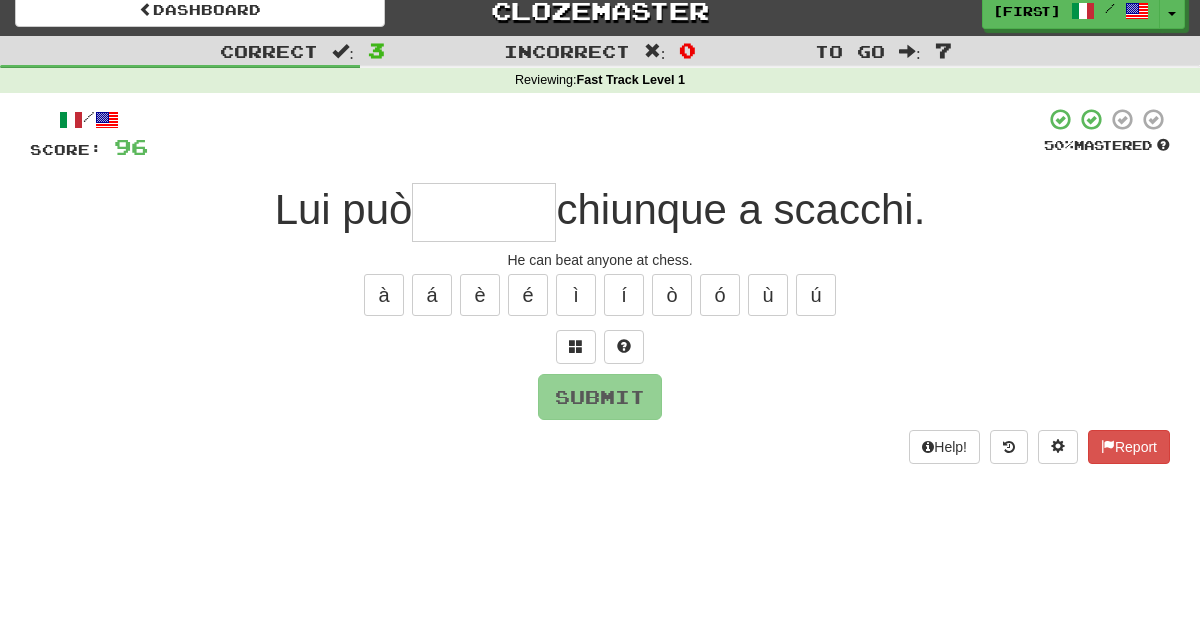 type on "*" 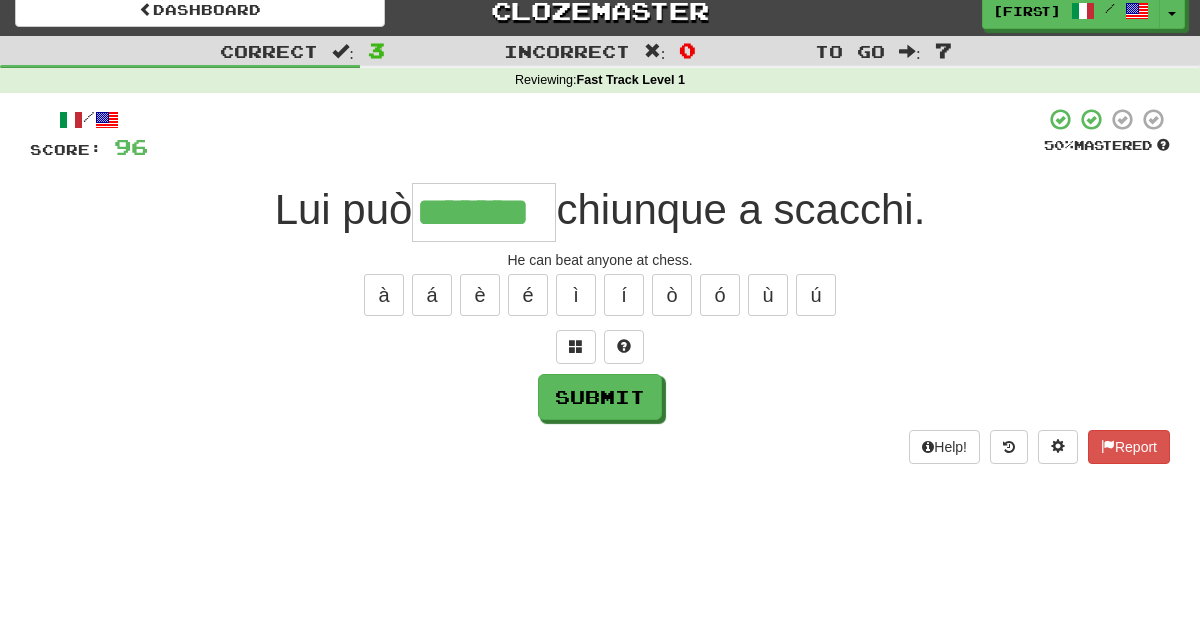 type on "*******" 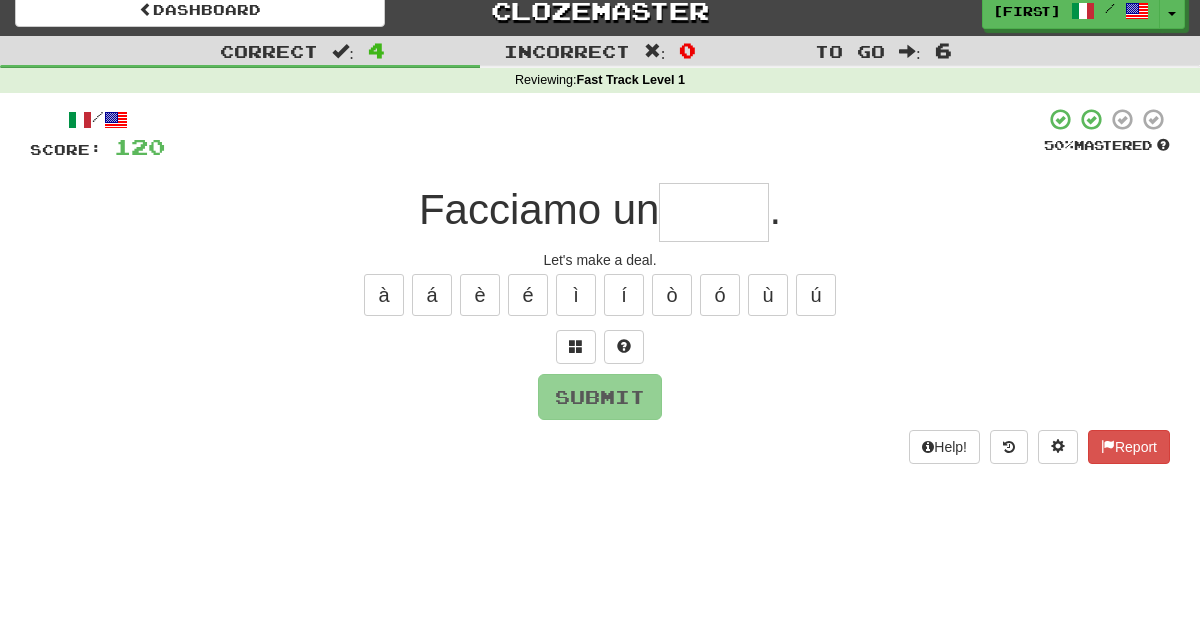 type on "*" 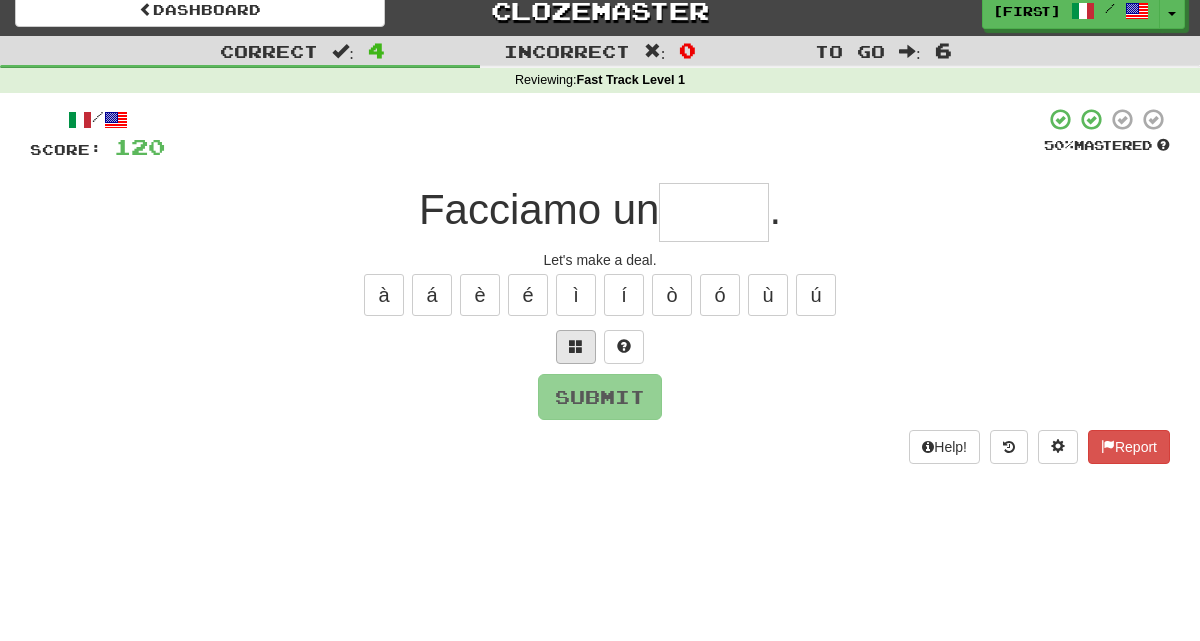 click at bounding box center (576, 346) 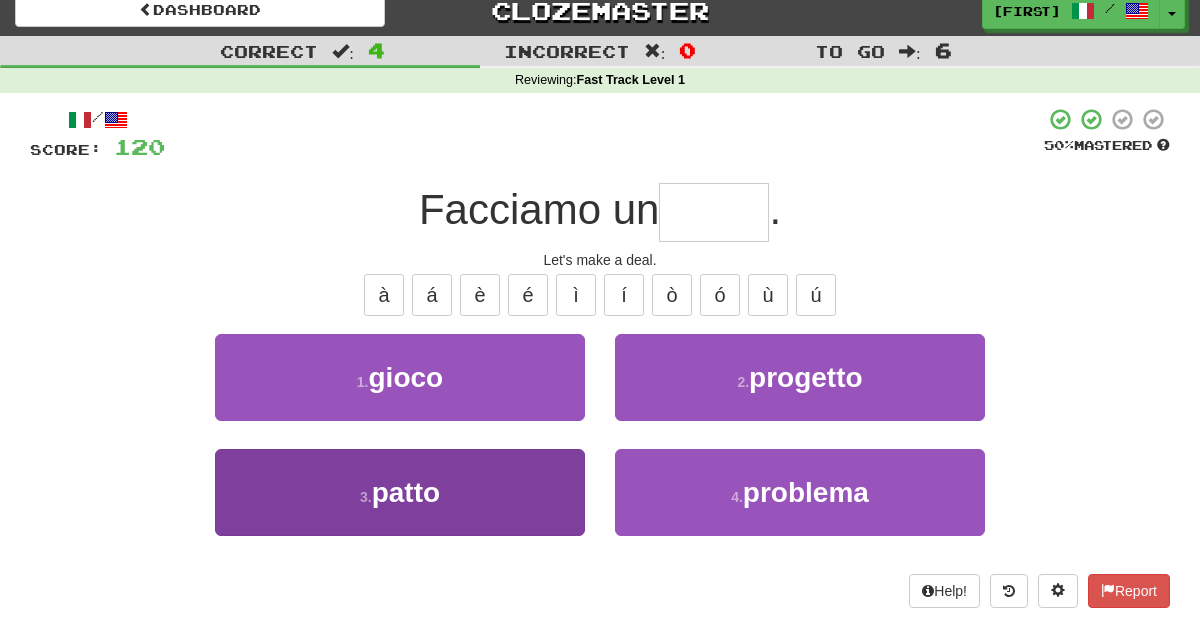 click on "3 .  patto" at bounding box center (400, 492) 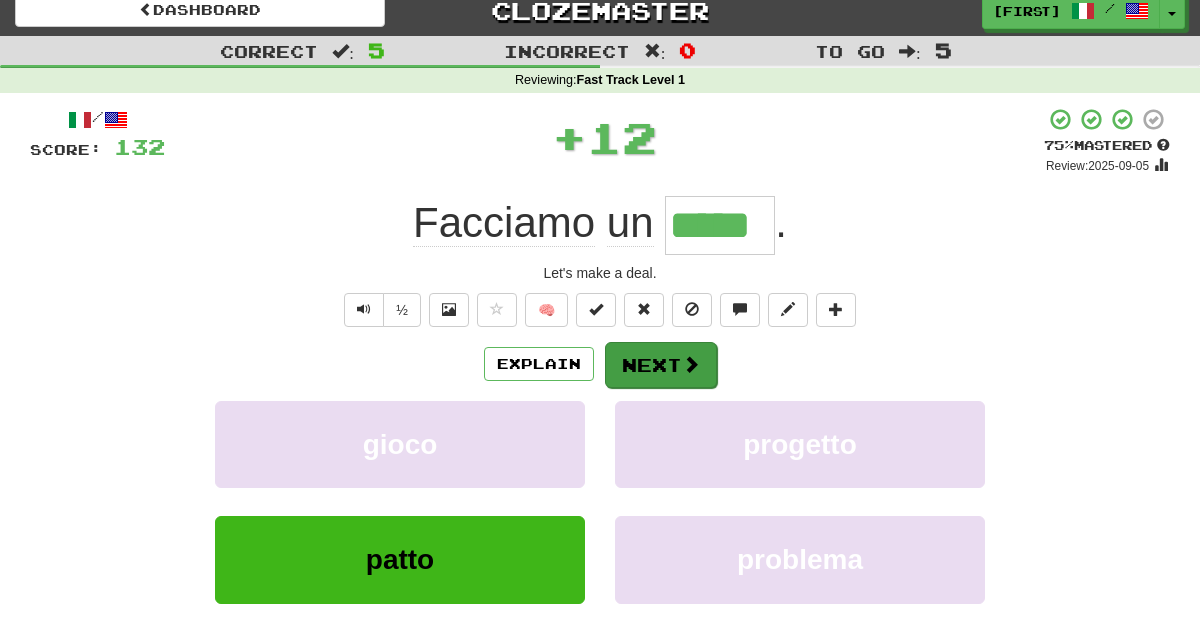 click on "Next" at bounding box center [661, 365] 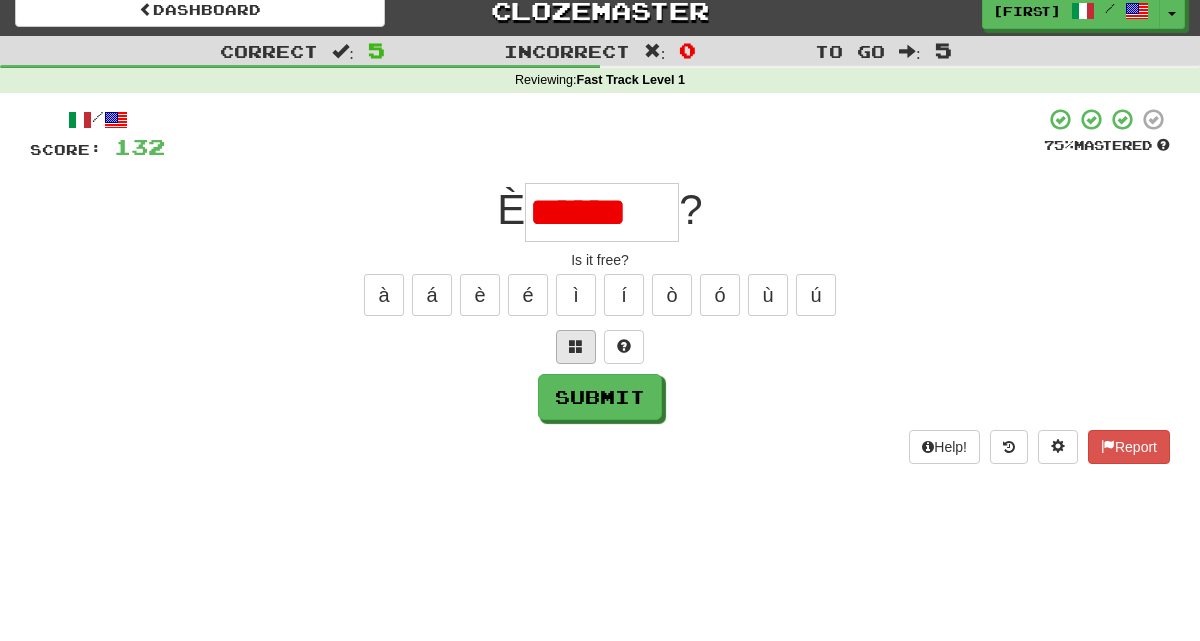 click at bounding box center (576, 346) 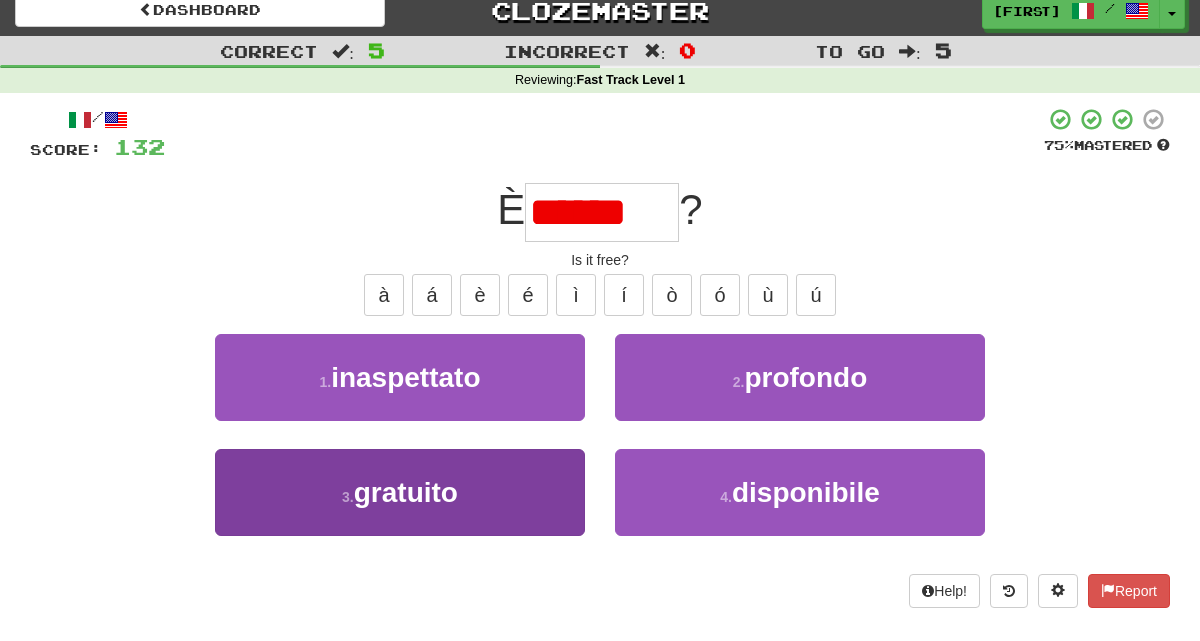 click on "3 .  gratuito" at bounding box center (400, 492) 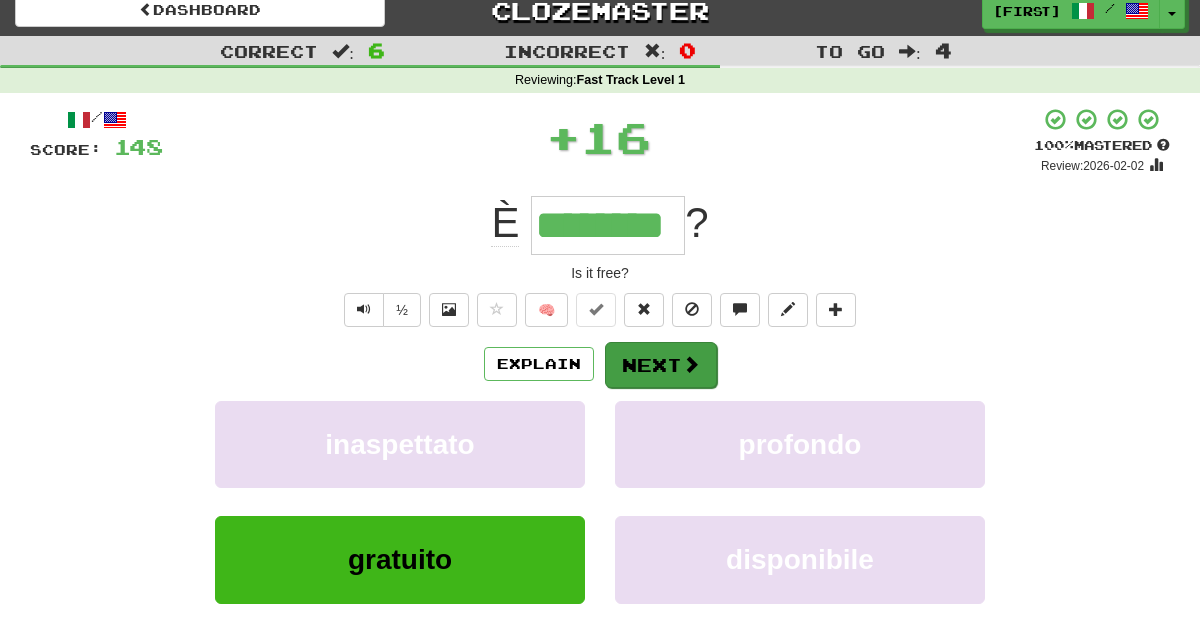 click on "Next" at bounding box center (661, 365) 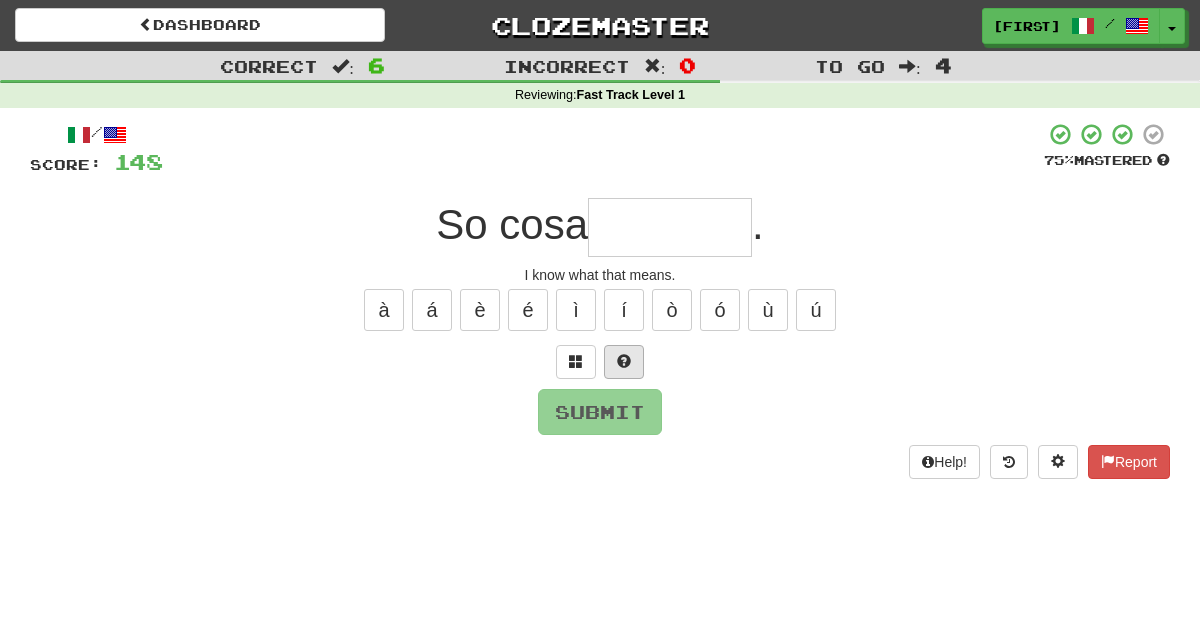 scroll, scrollTop: 3, scrollLeft: 0, axis: vertical 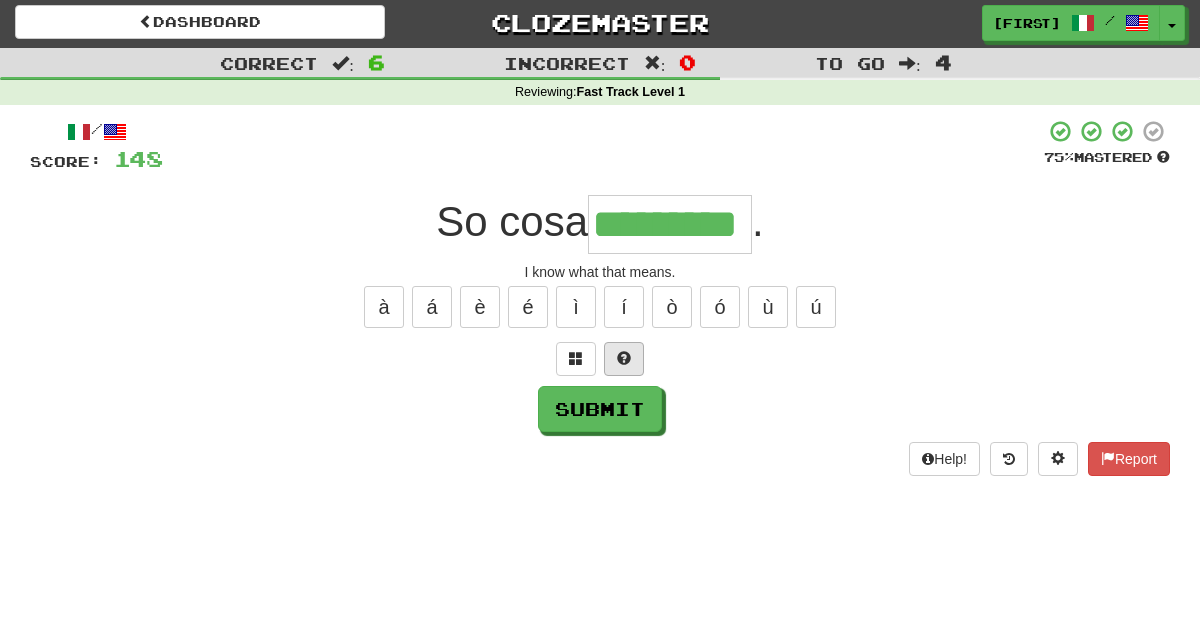 type on "*********" 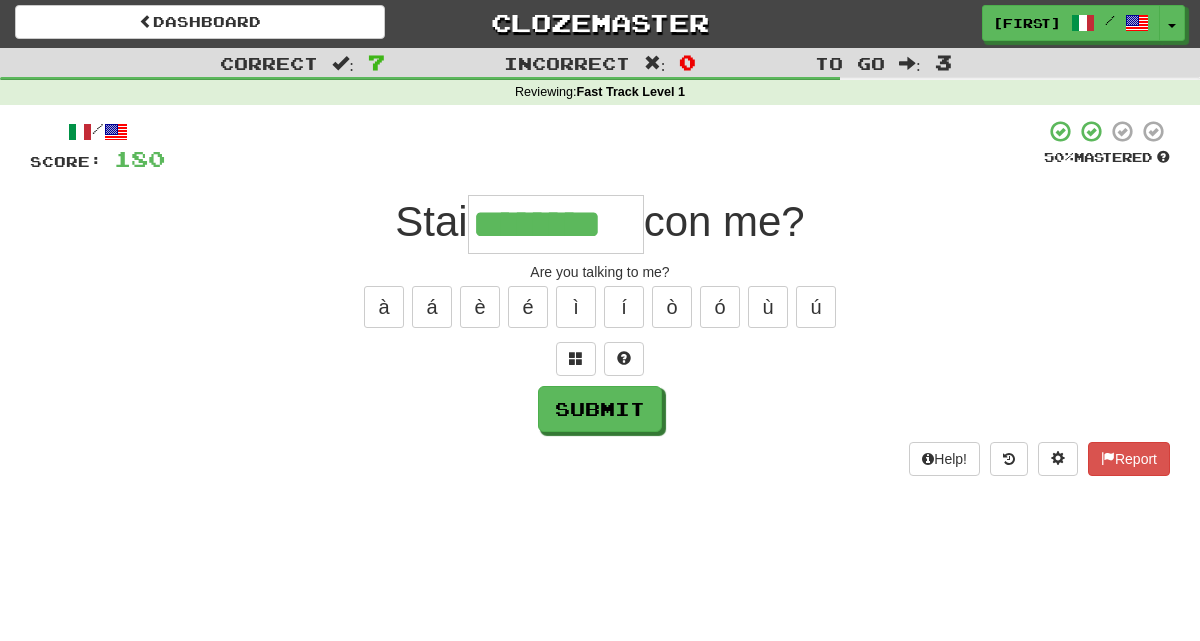 type on "********" 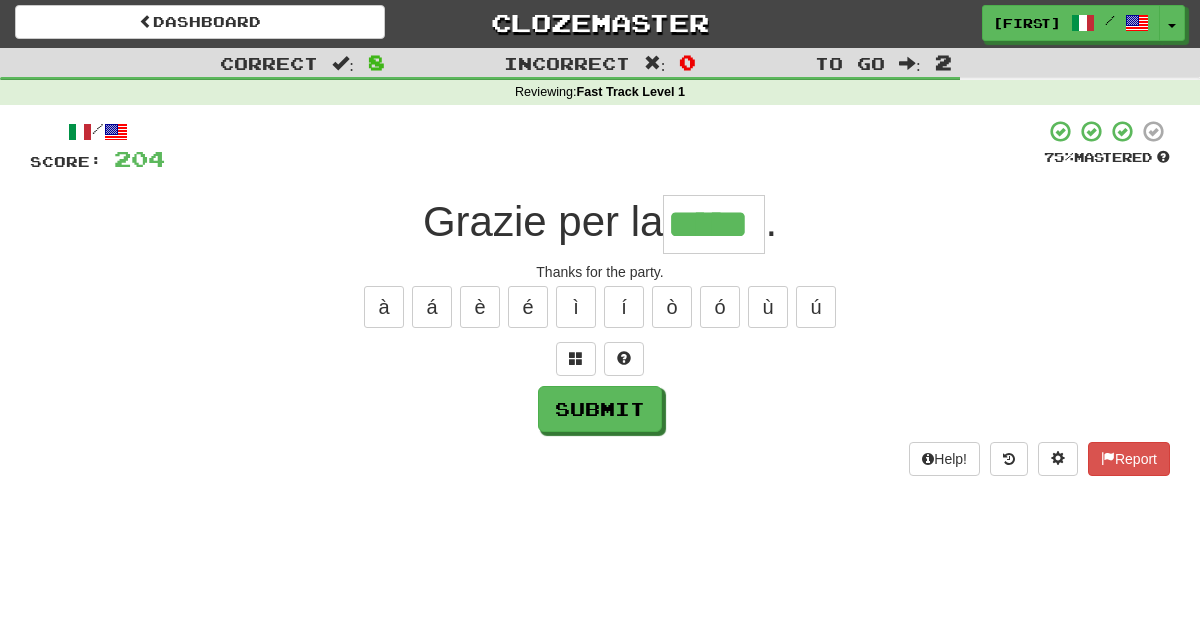 type on "*****" 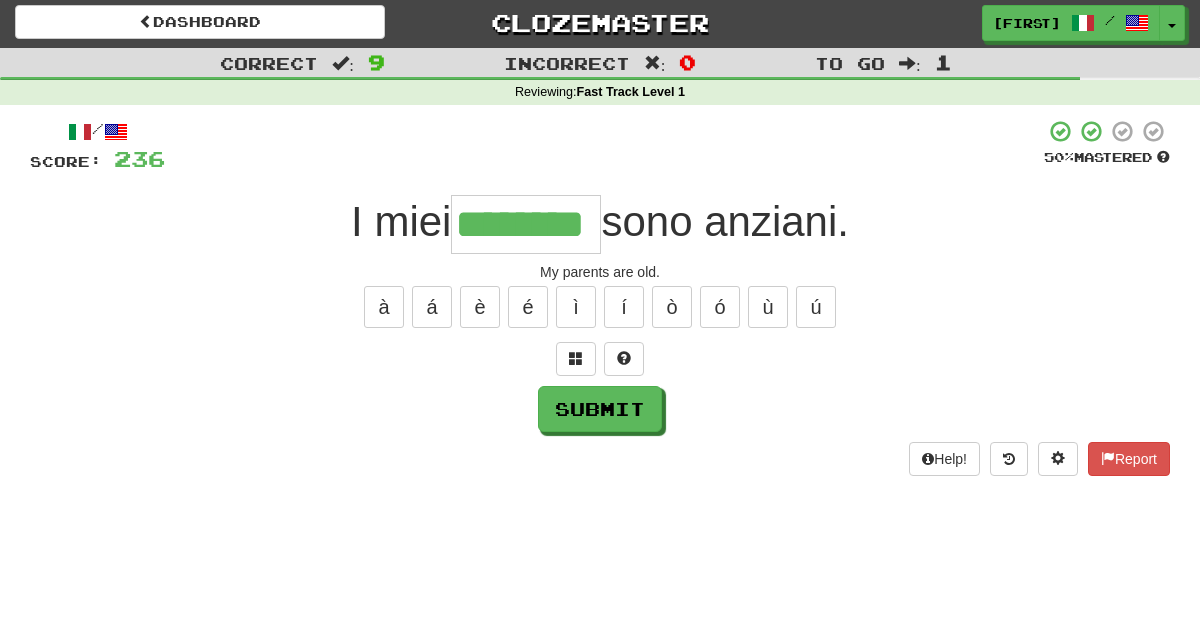 type on "********" 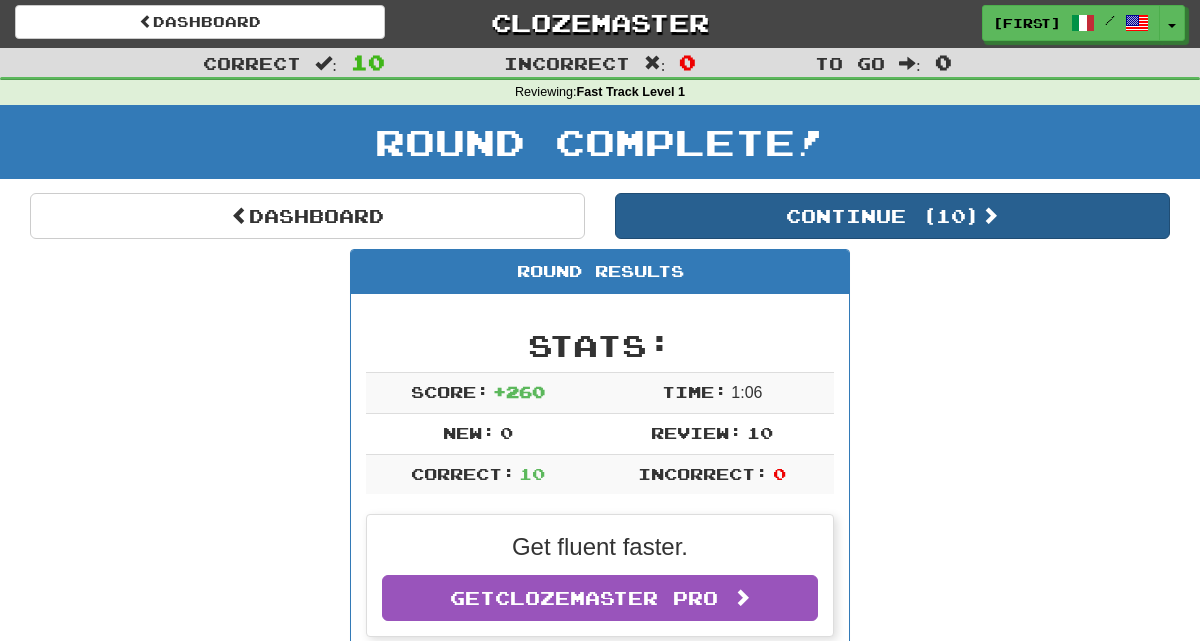 click on "Continue ( 10 )" at bounding box center [892, 216] 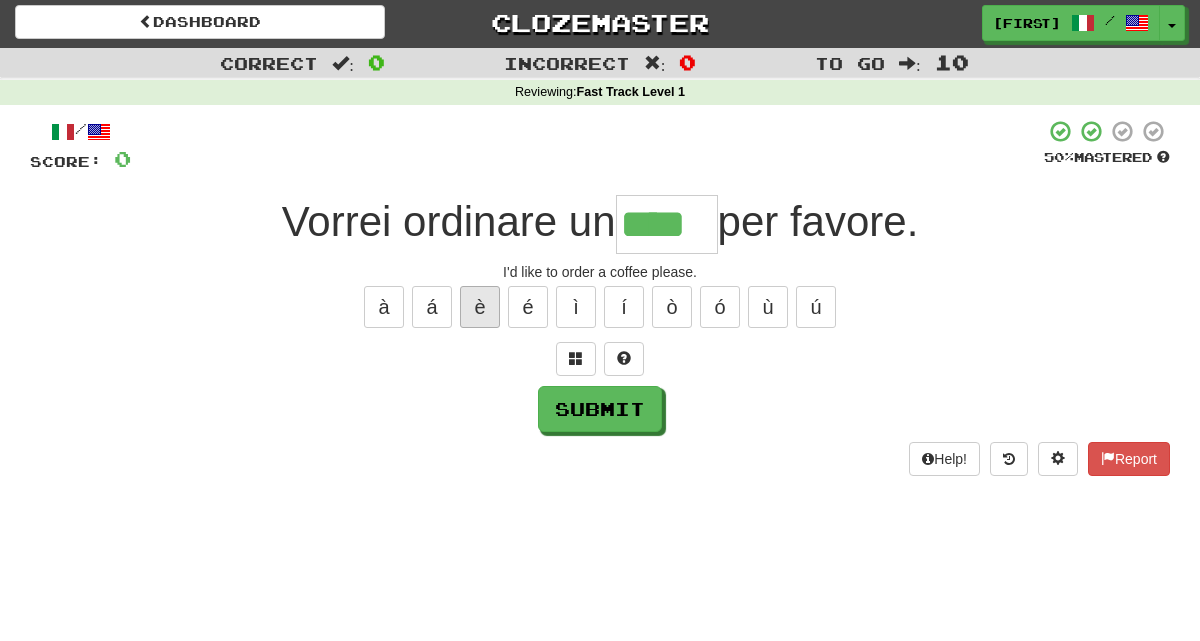 click on "è" at bounding box center (480, 307) 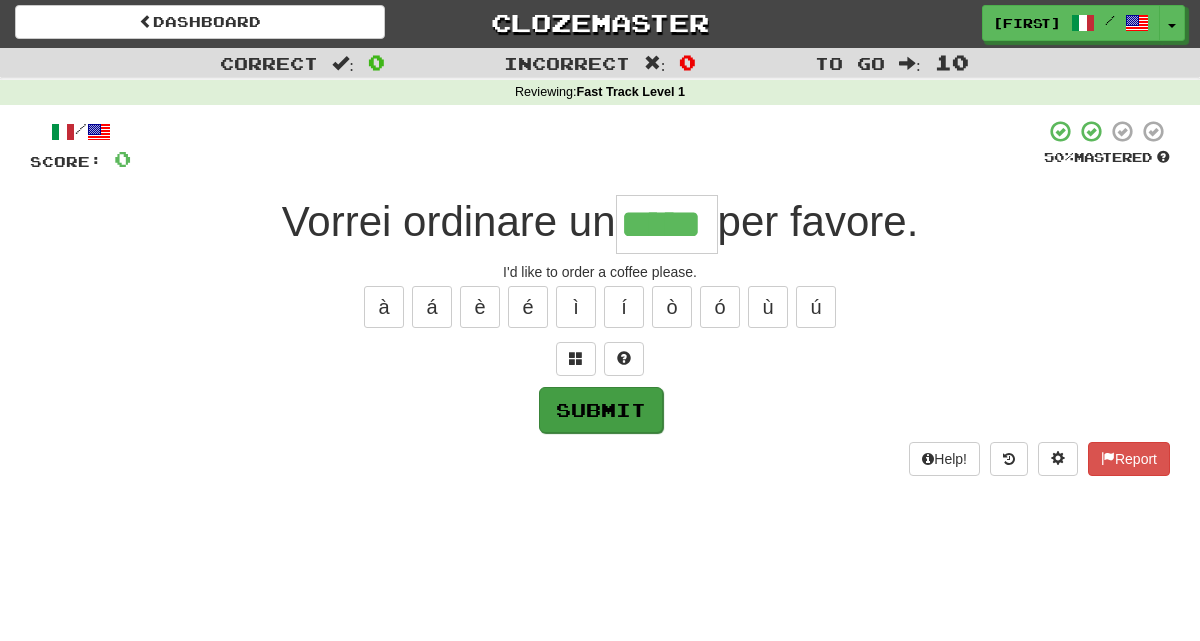 click on "Submit" at bounding box center [601, 410] 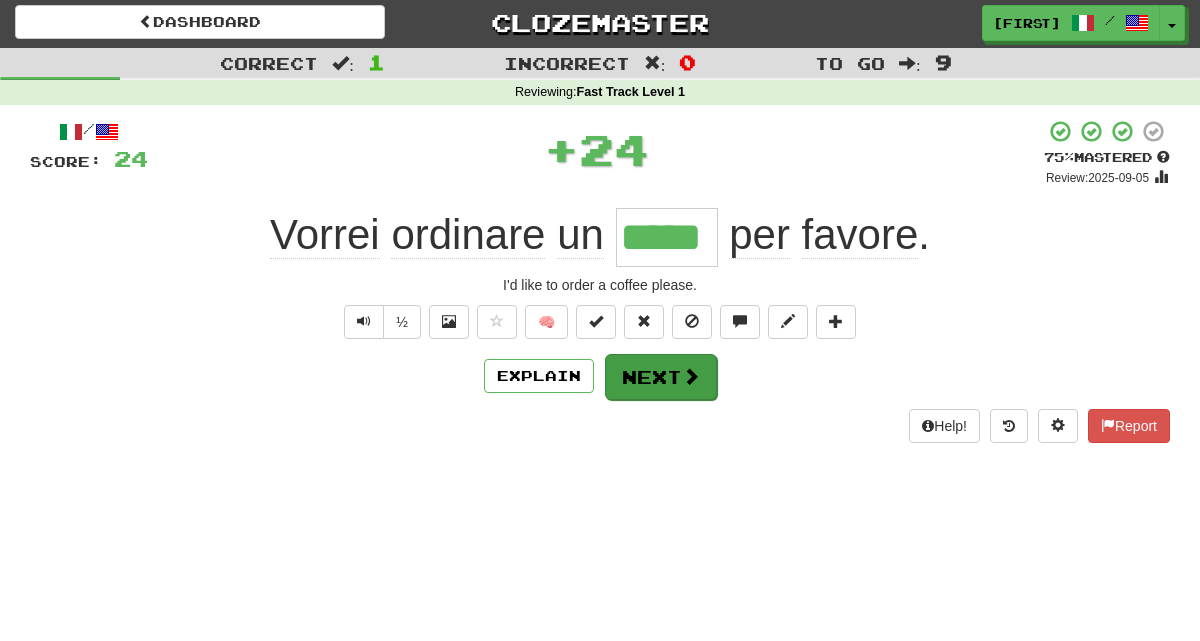 click on "Next" at bounding box center (661, 377) 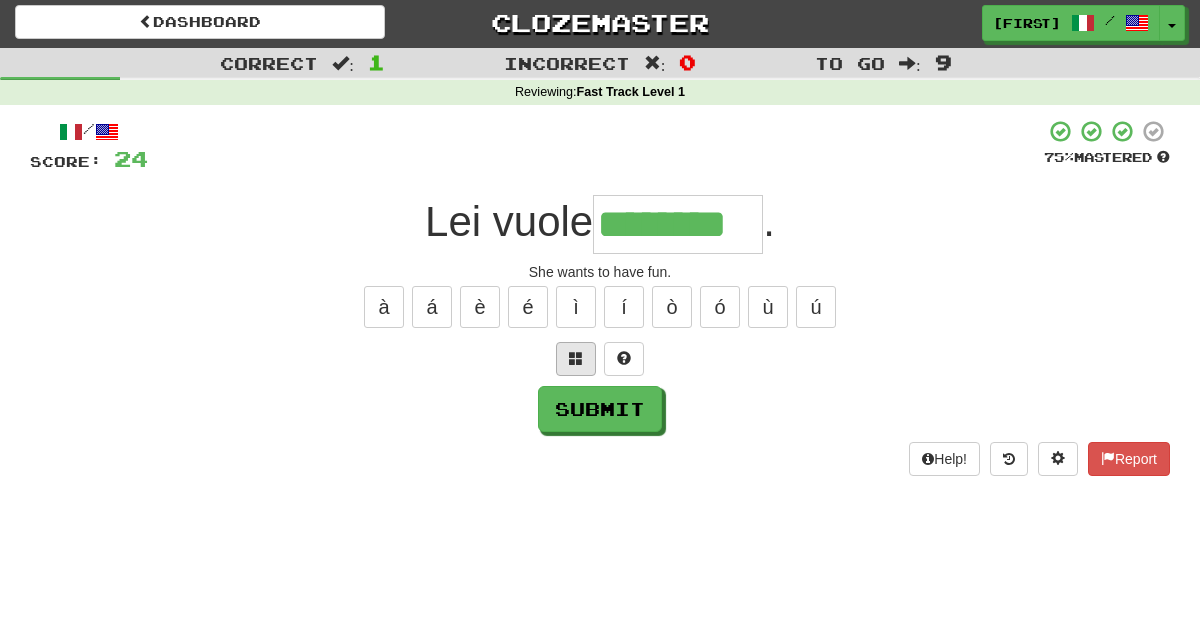 click at bounding box center [576, 359] 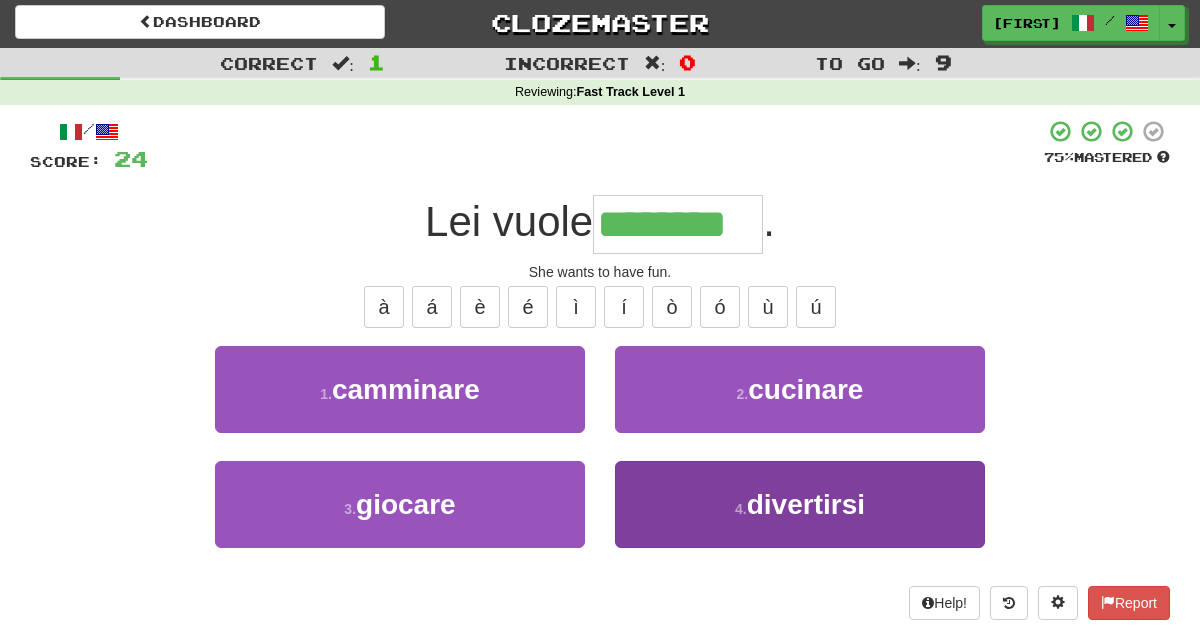 click on "4 .  divertirsi" at bounding box center (800, 504) 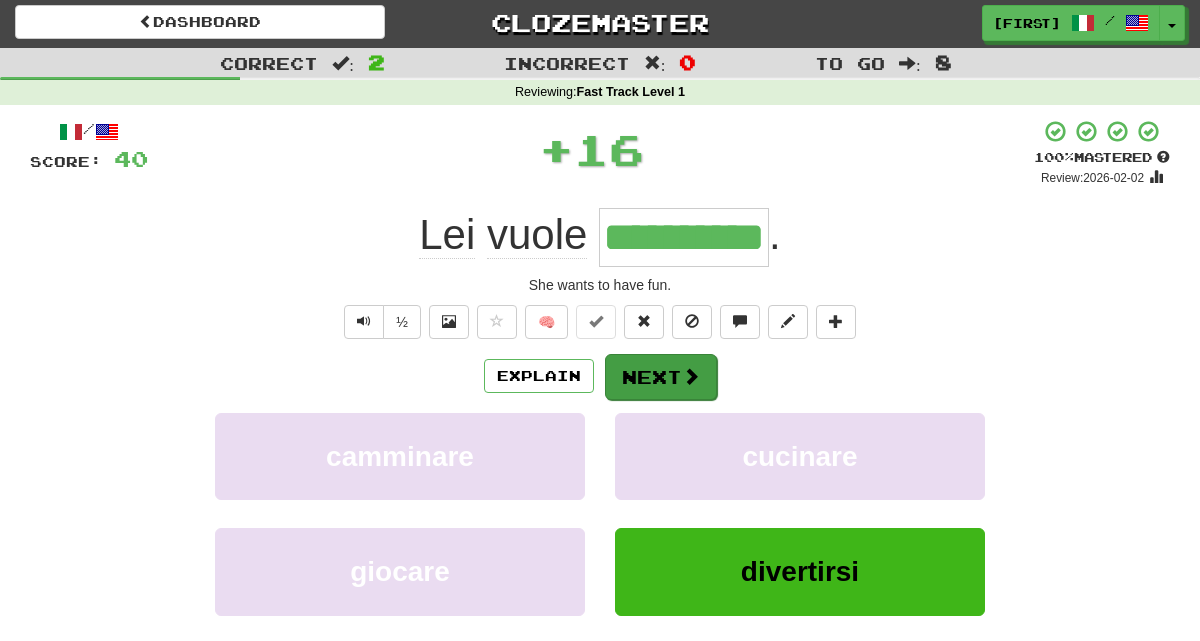 click at bounding box center [691, 376] 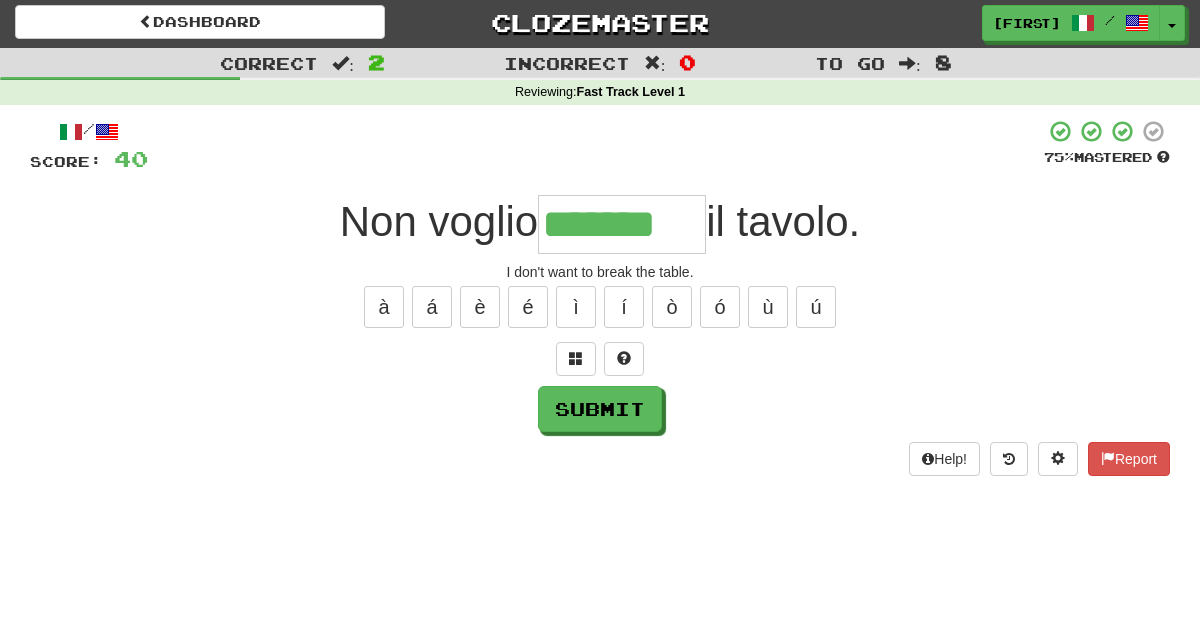 type on "*******" 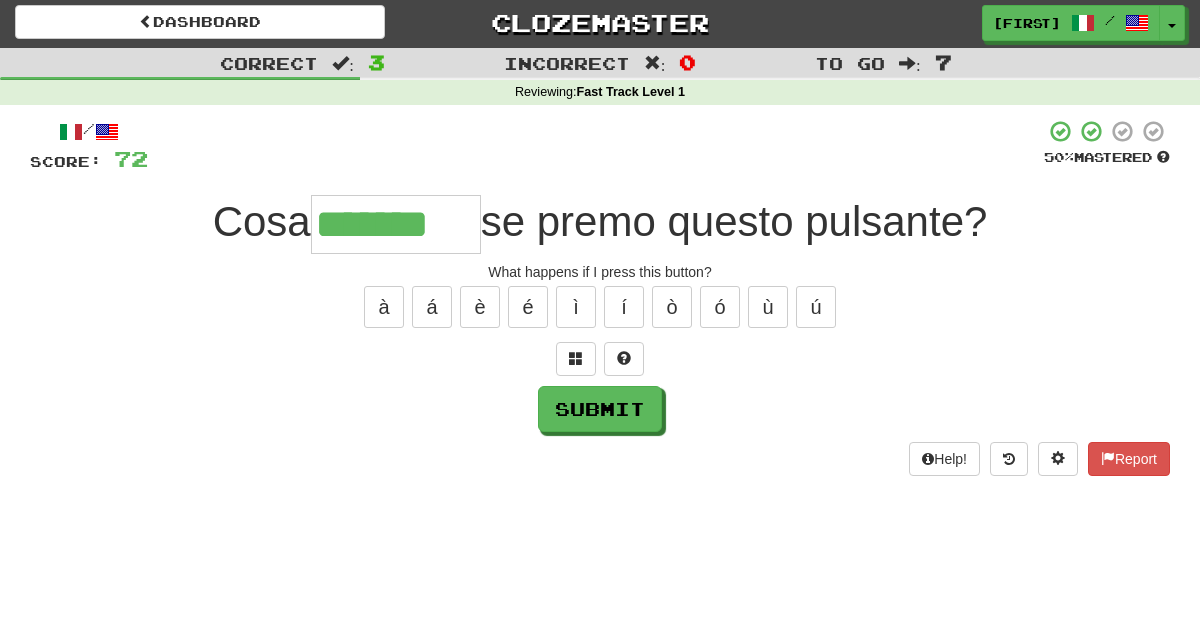 type on "*******" 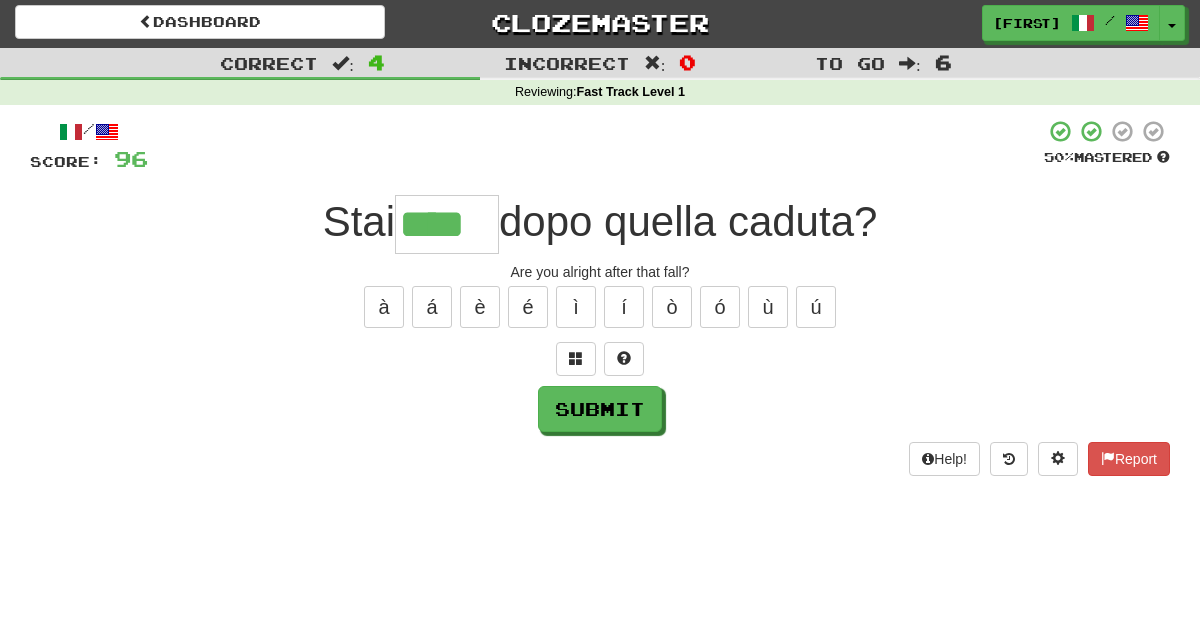 type on "****" 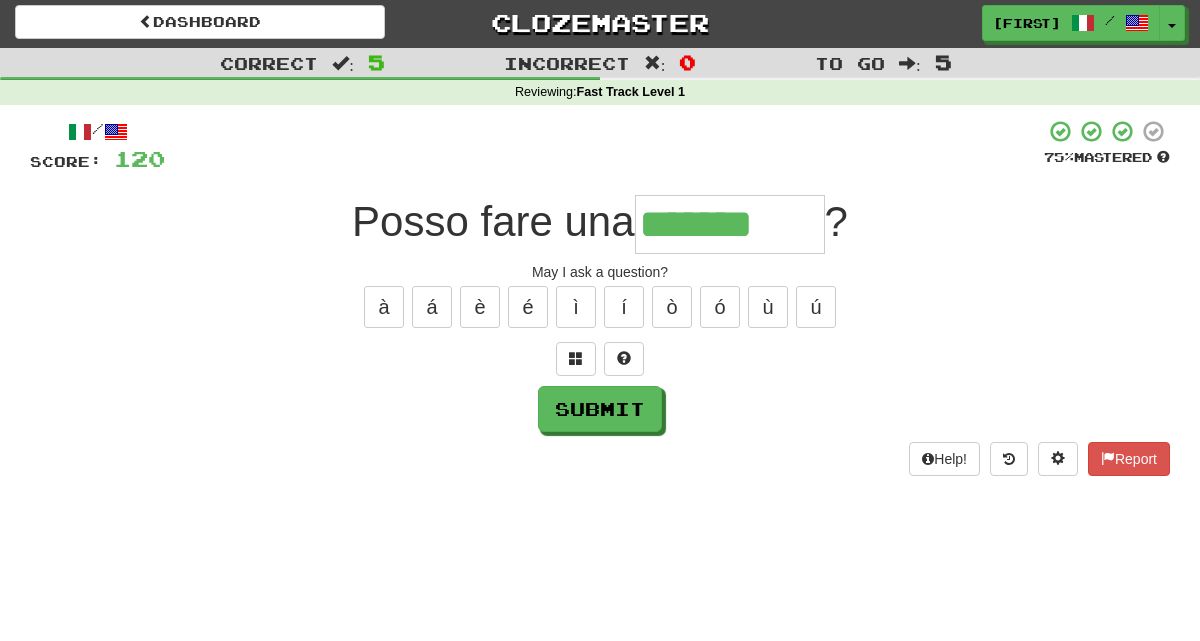 type on "*******" 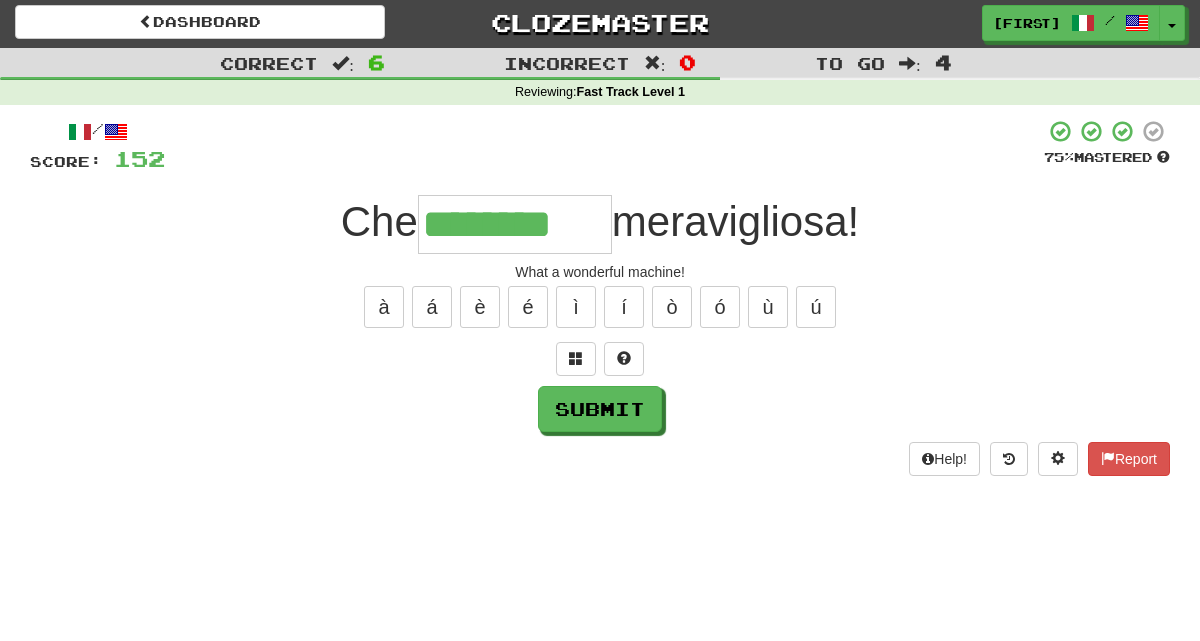 type on "********" 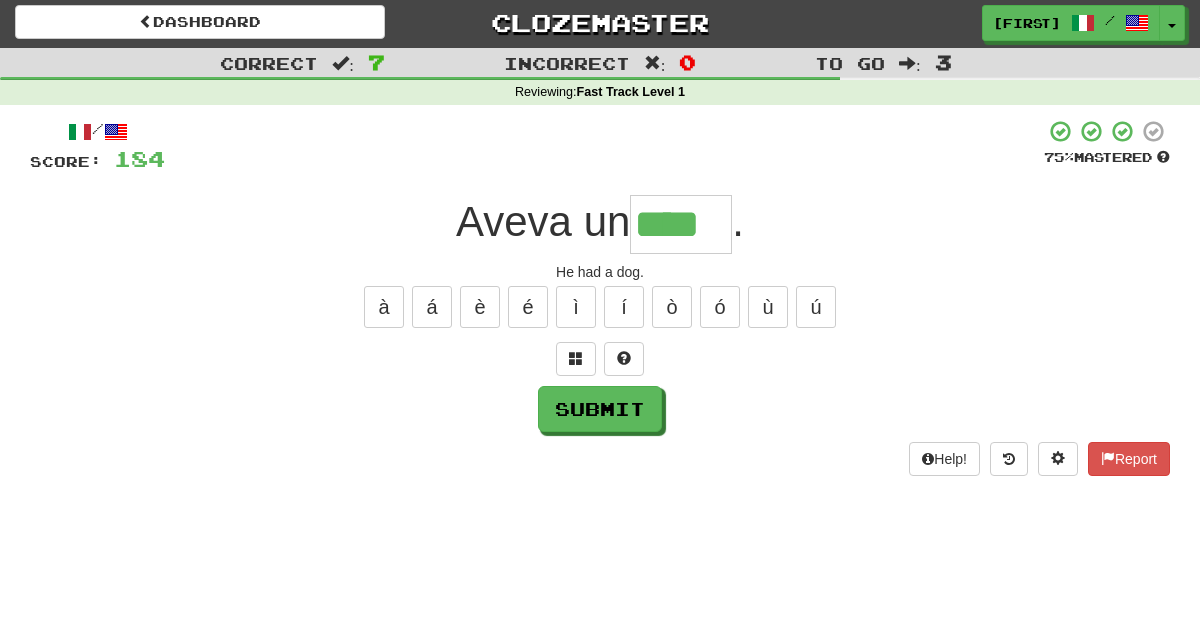 type on "****" 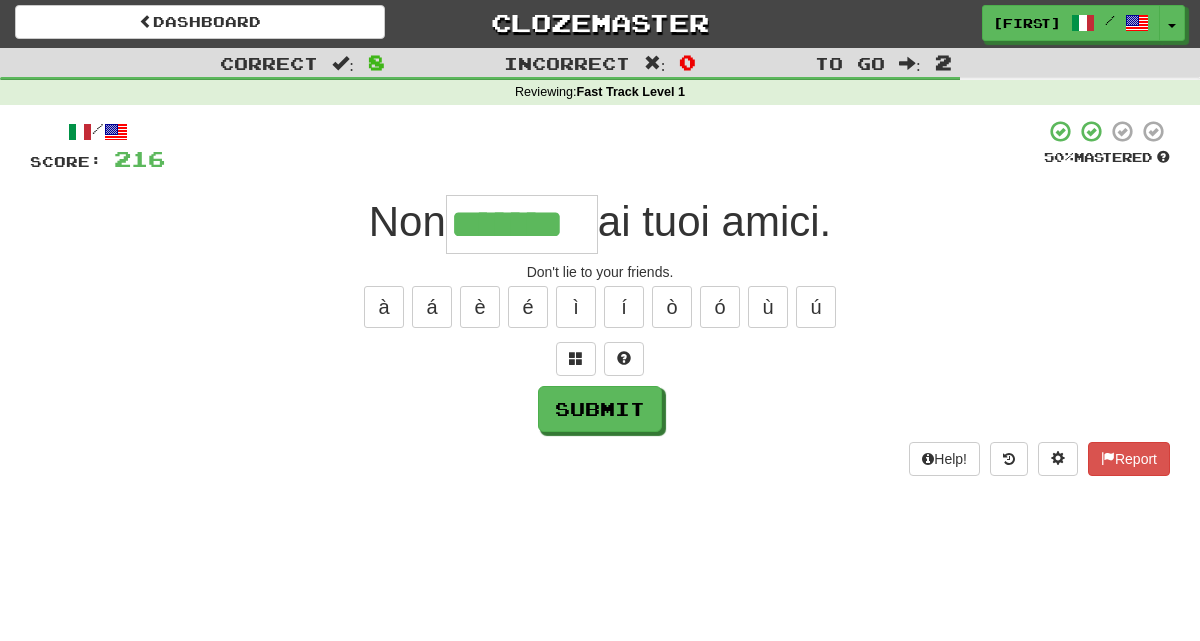 type on "*******" 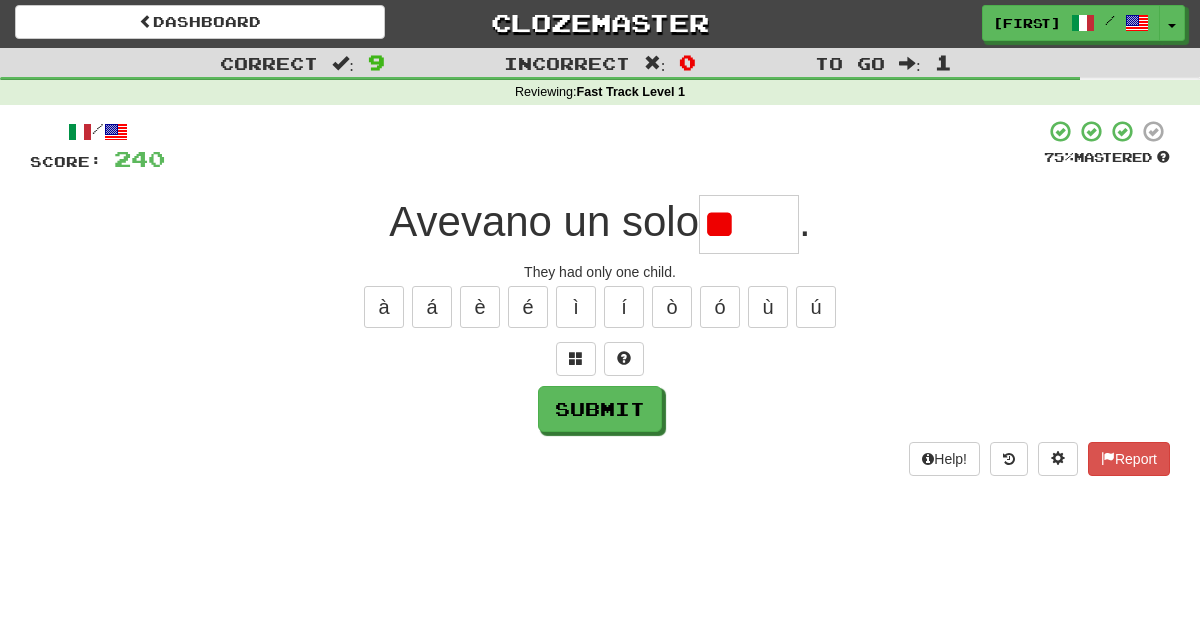 type on "*" 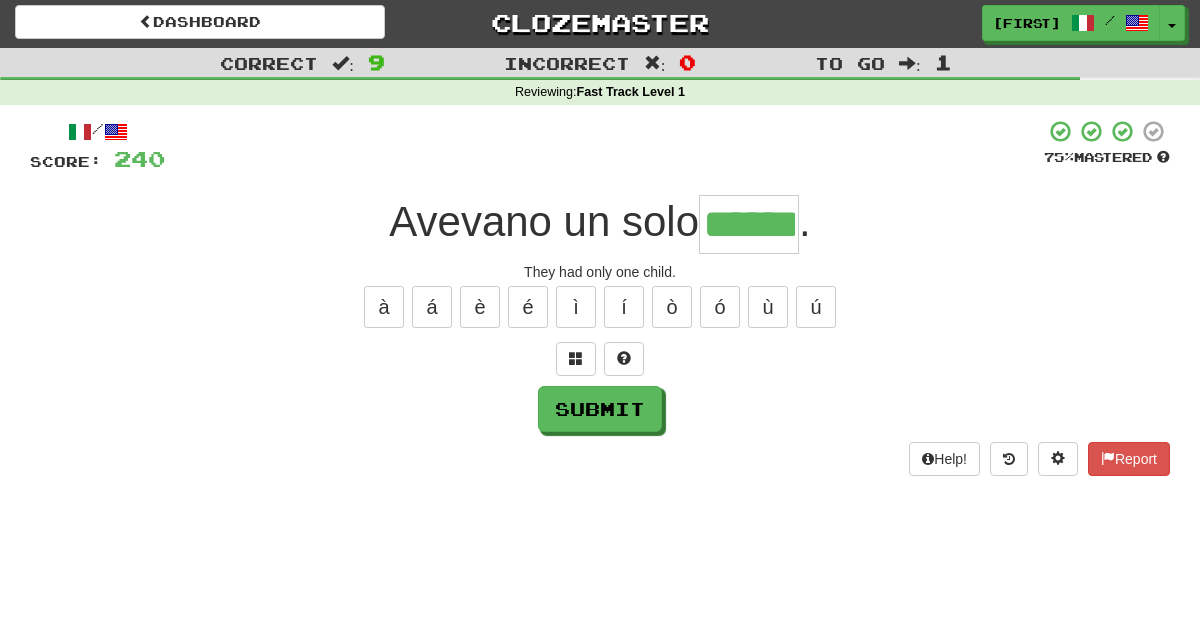 type on "******" 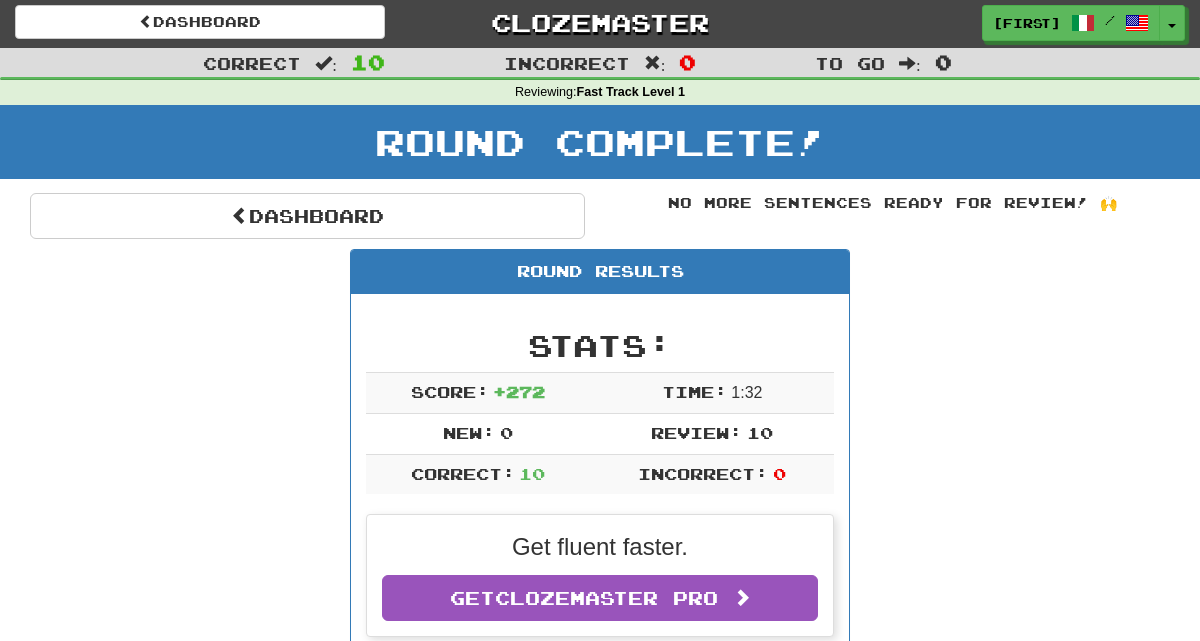 scroll, scrollTop: 4, scrollLeft: 2, axis: both 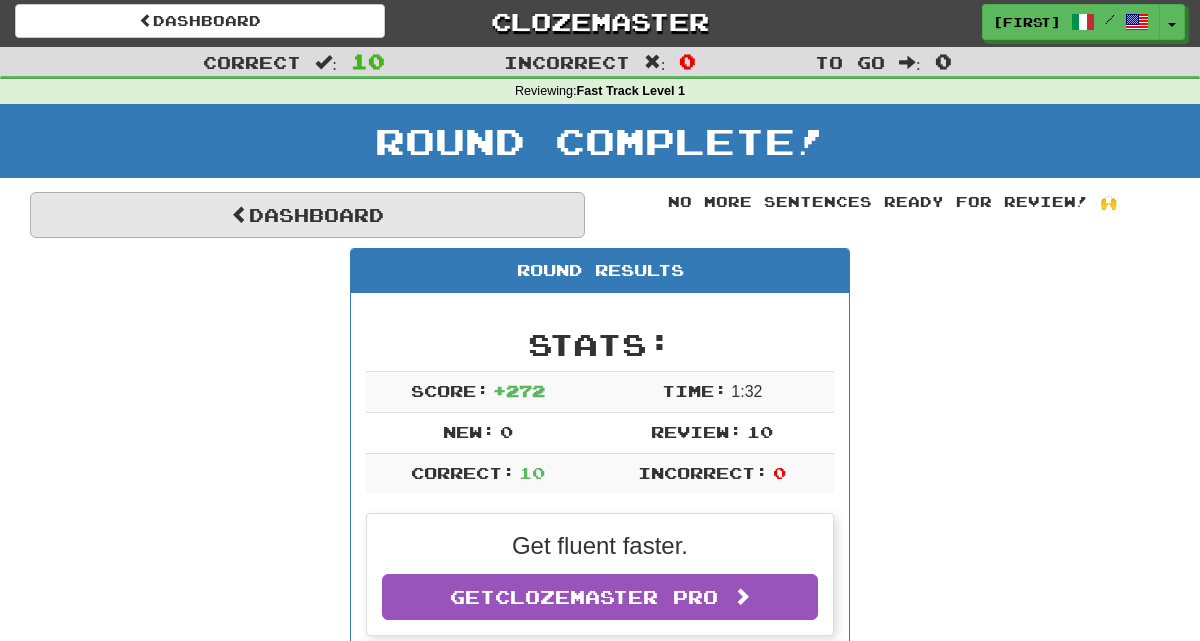click on "Dashboard" at bounding box center [307, 215] 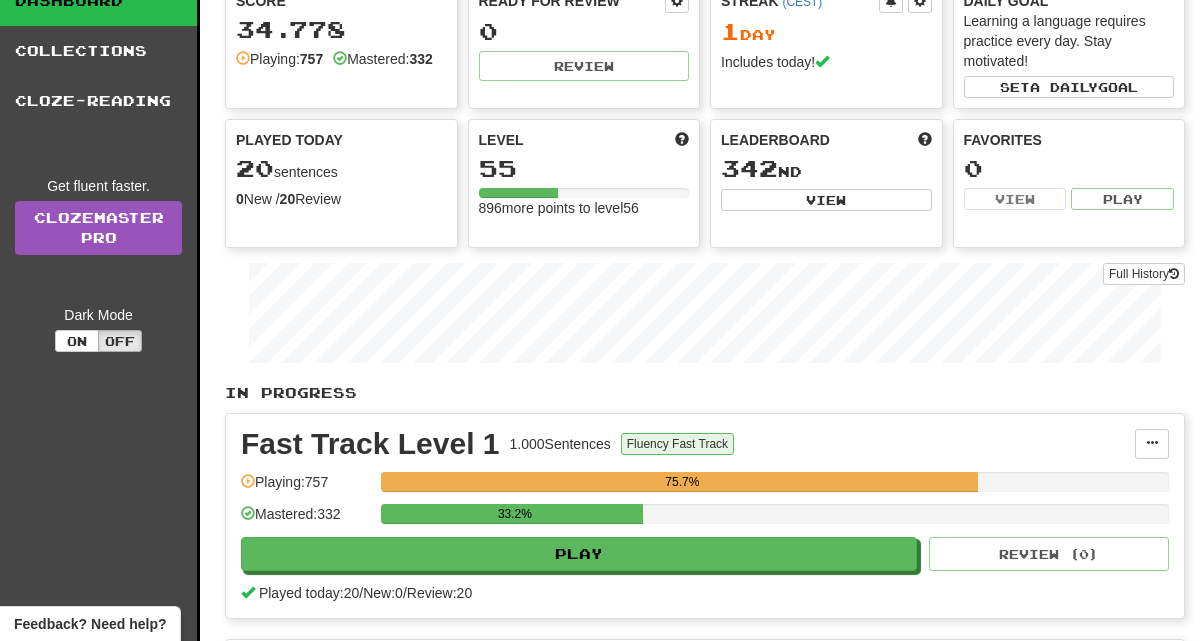 scroll, scrollTop: 104, scrollLeft: 0, axis: vertical 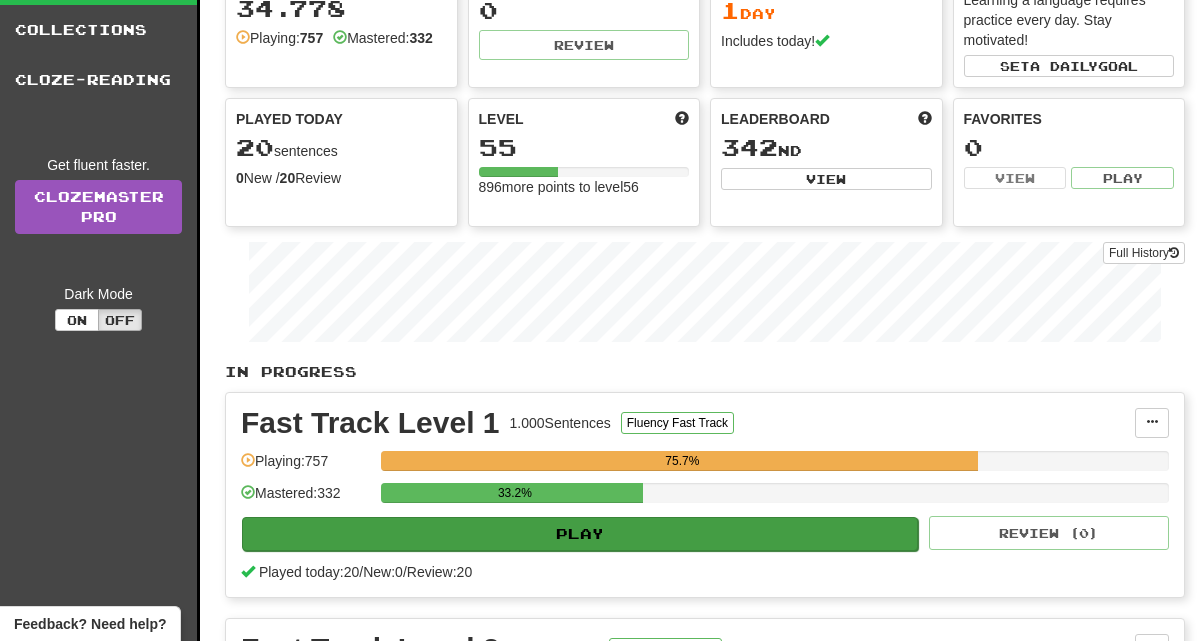 click on "Play" at bounding box center [580, 534] 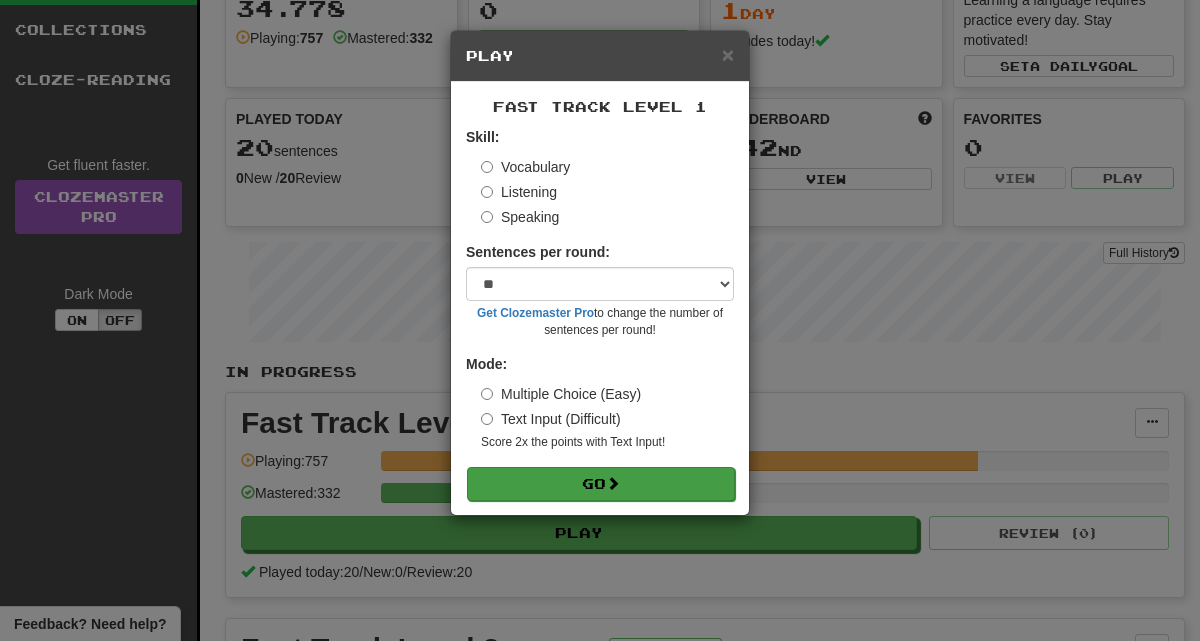 click on "Go" at bounding box center (601, 484) 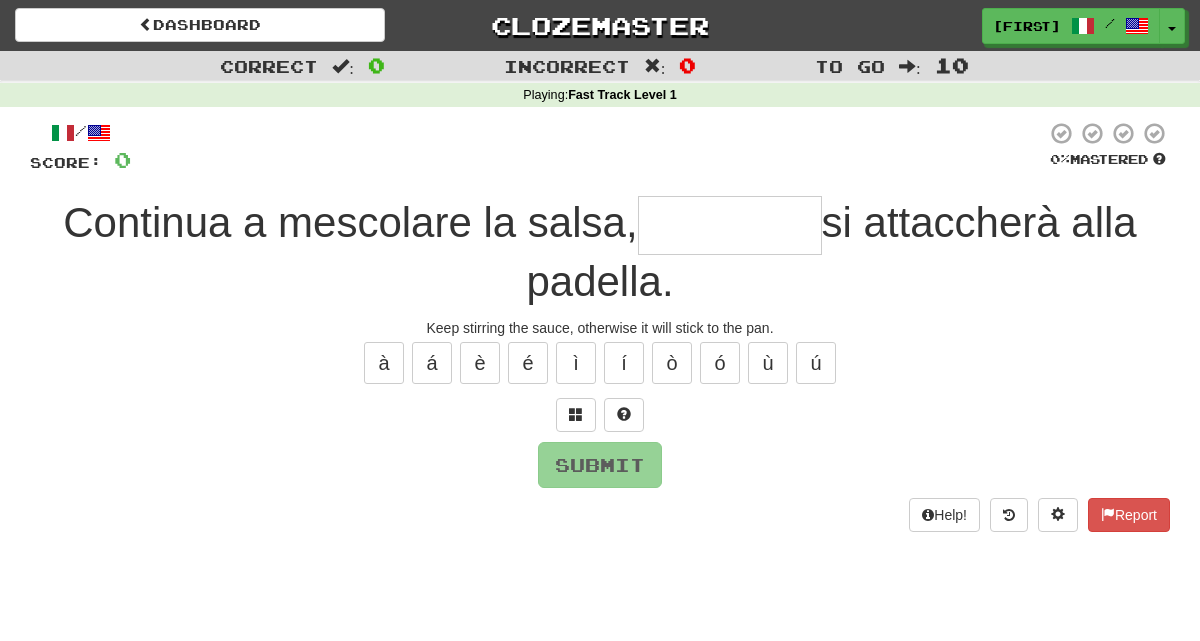 scroll, scrollTop: 0, scrollLeft: 0, axis: both 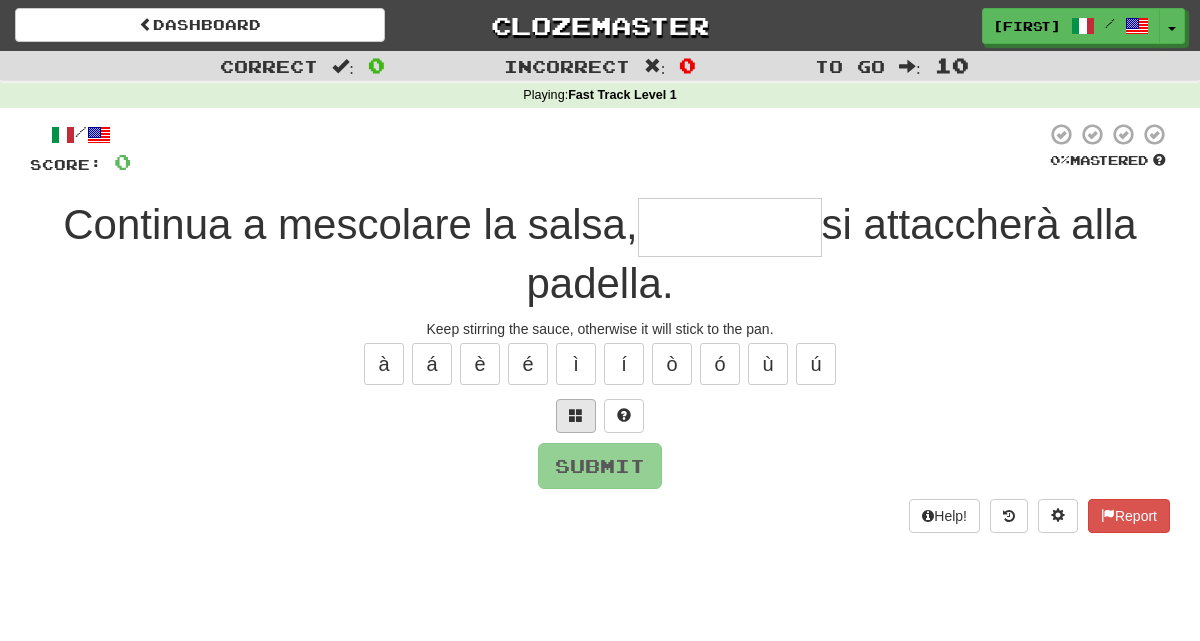 click at bounding box center [576, 415] 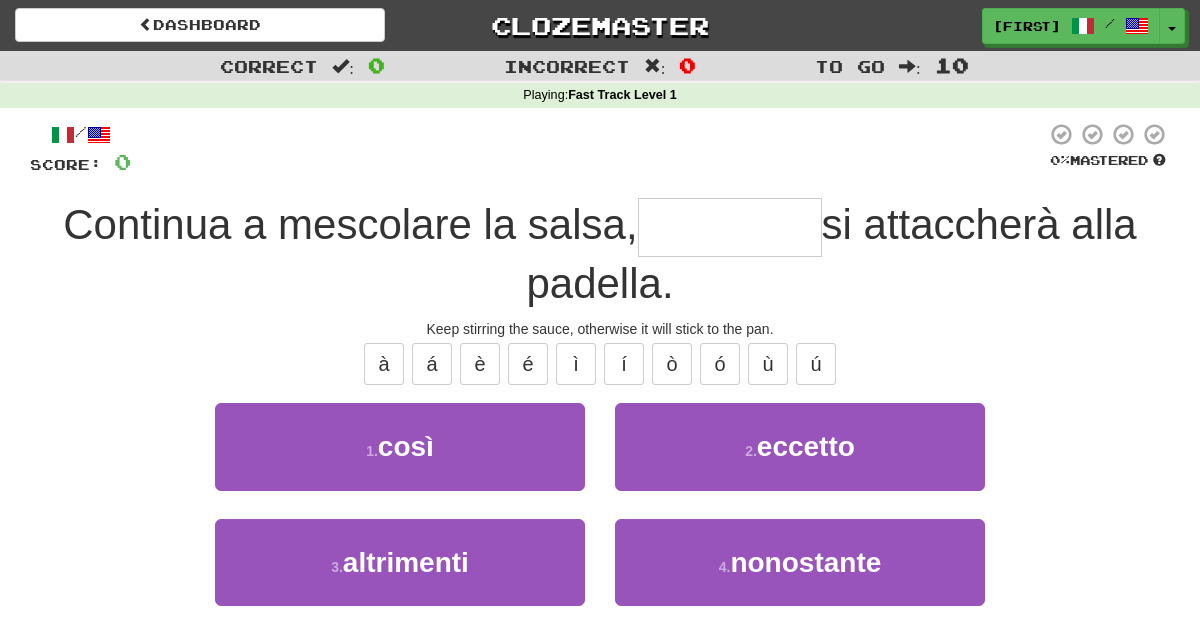 click on "3 .  altrimenti" at bounding box center (400, 562) 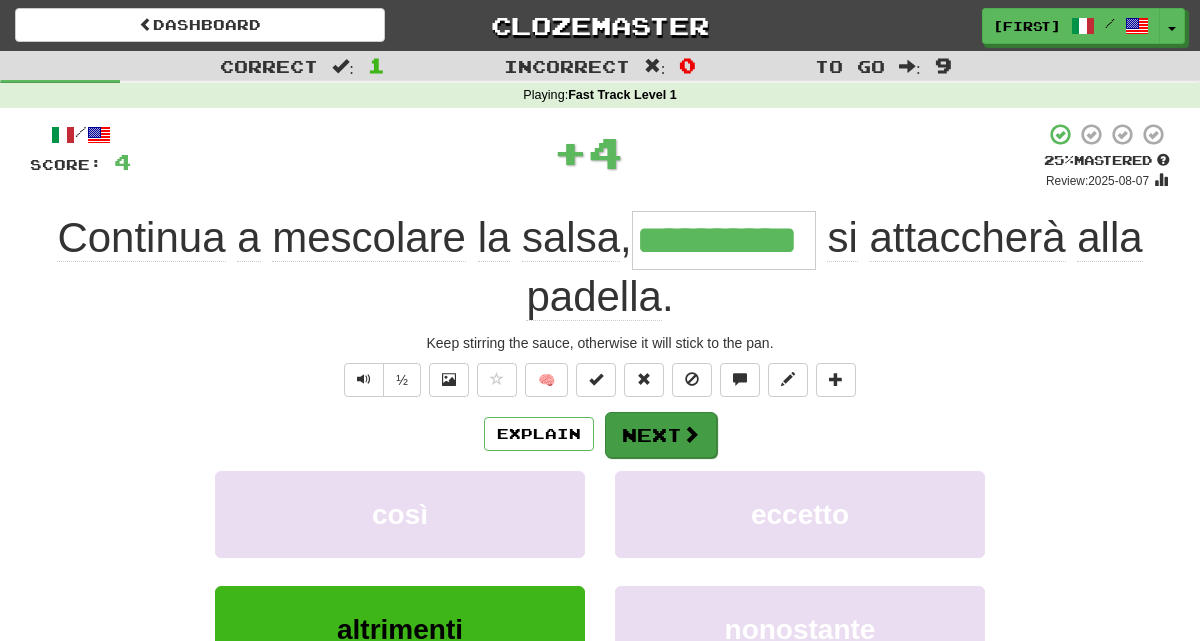 click on "Next" at bounding box center [661, 435] 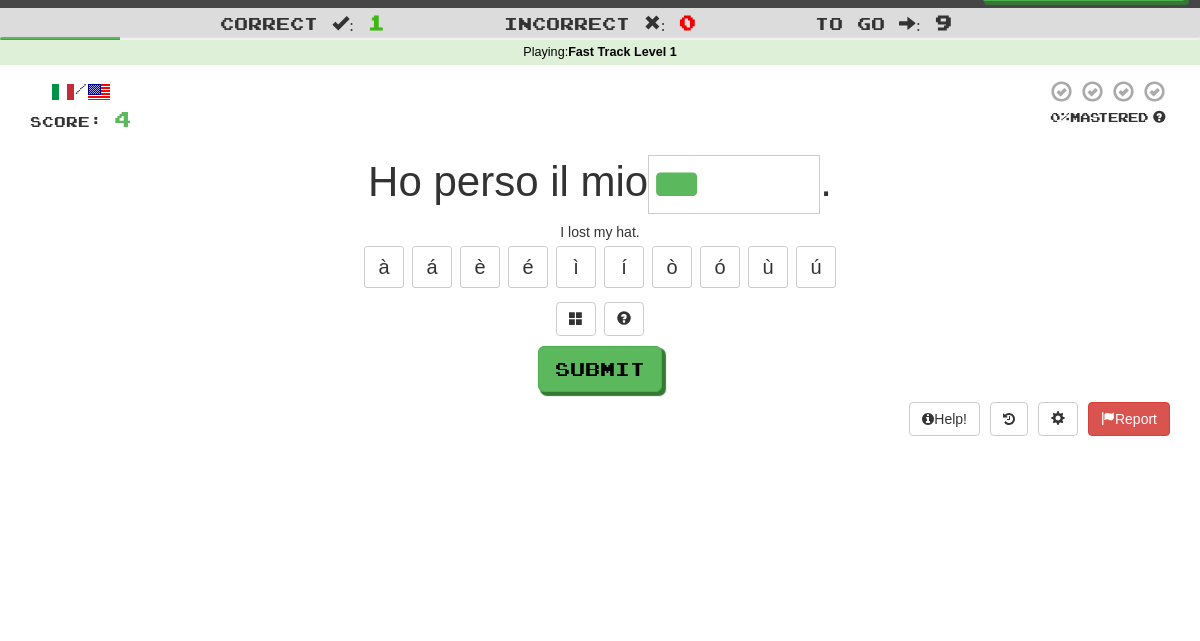 scroll, scrollTop: 47, scrollLeft: 0, axis: vertical 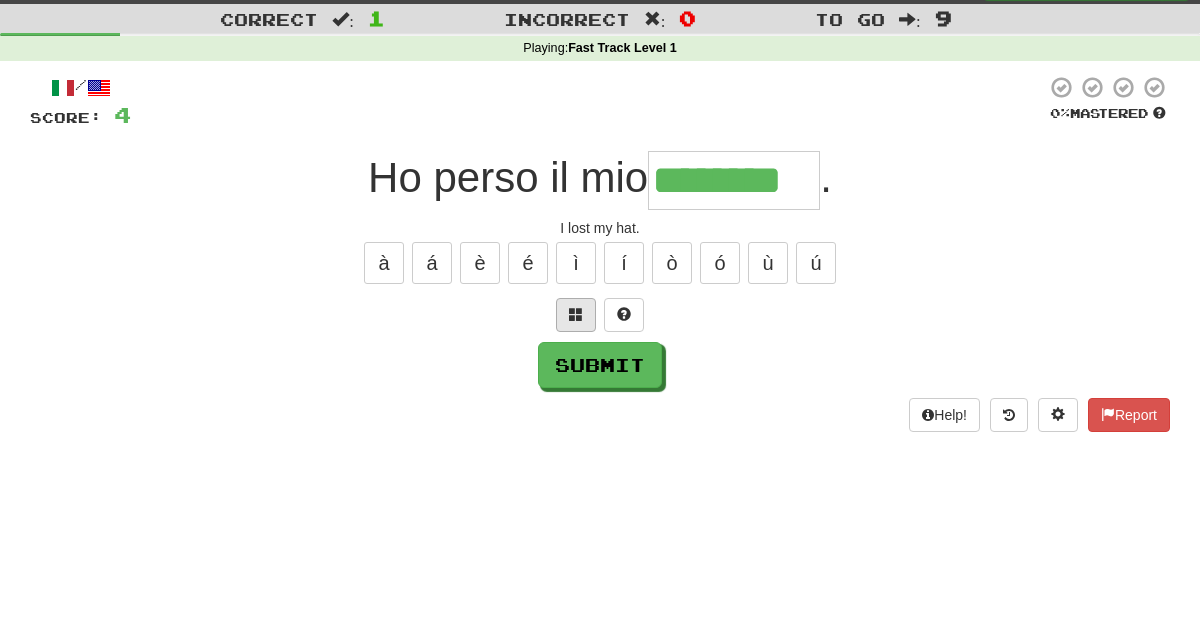 type on "********" 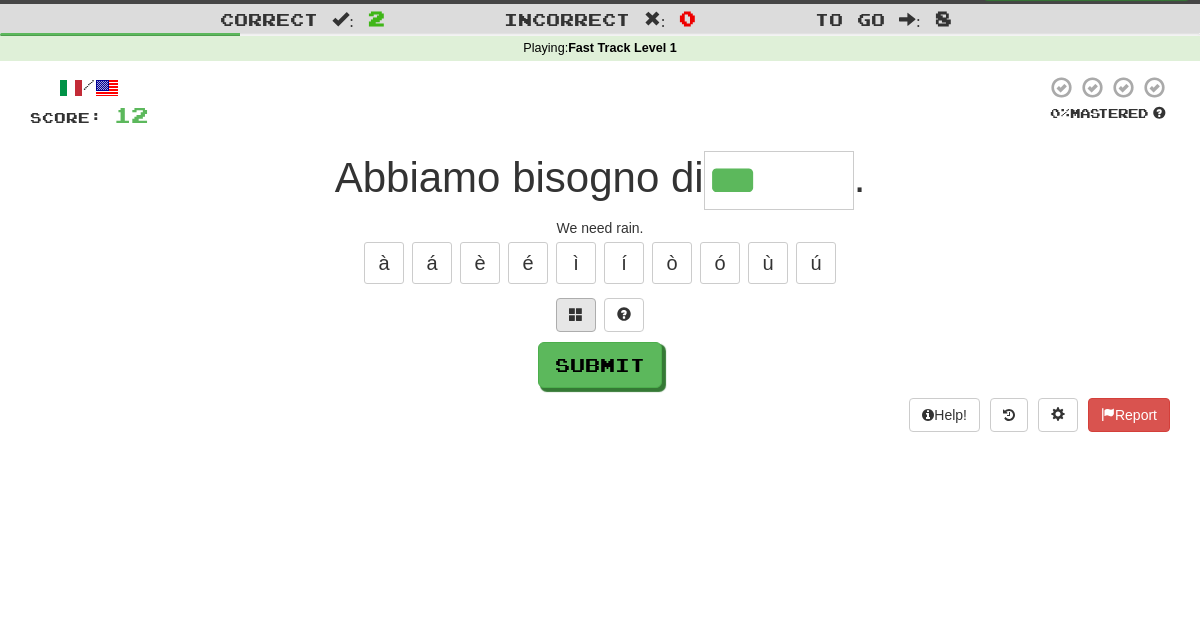 click at bounding box center [576, 314] 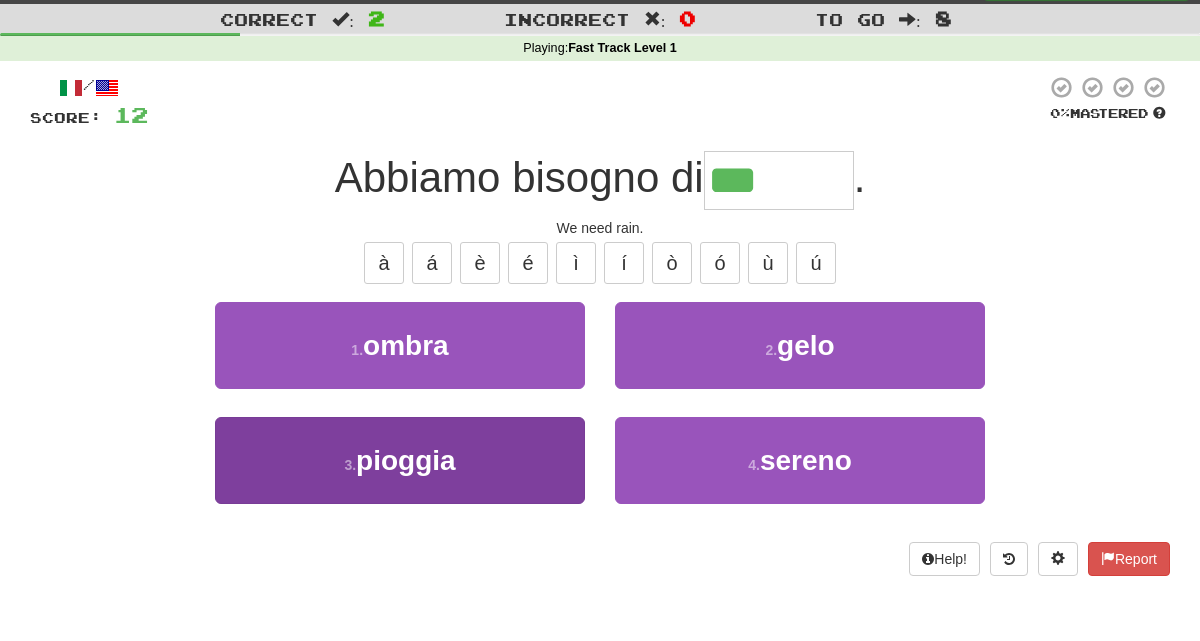 click on "3 .  pioggia" at bounding box center [400, 460] 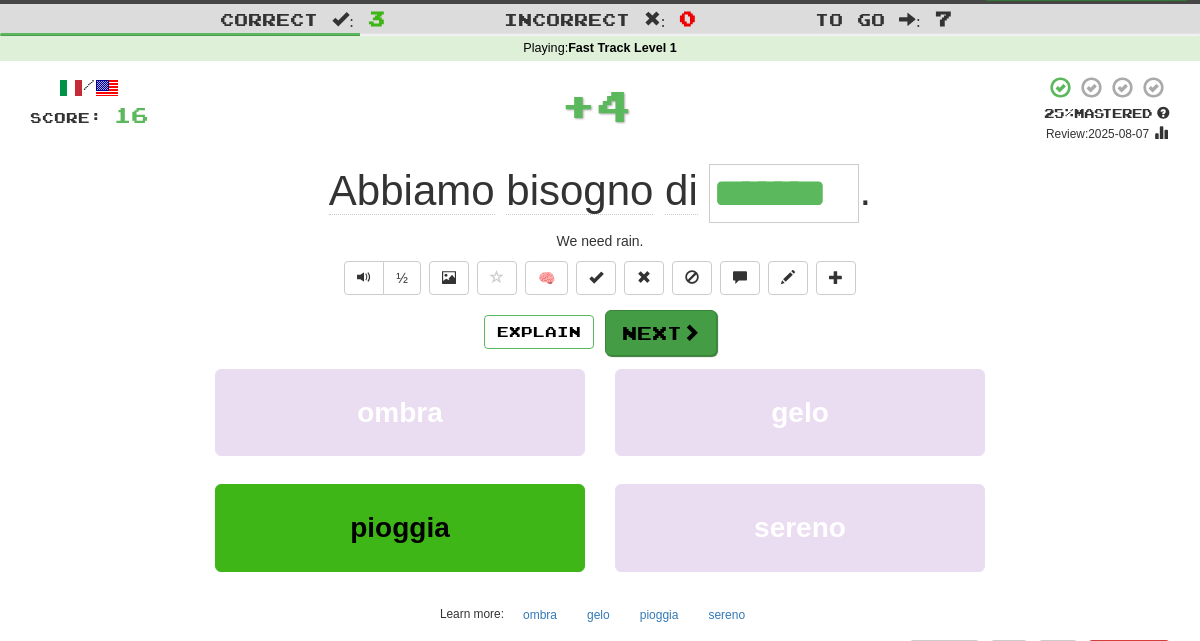 click on "Next" at bounding box center [661, 333] 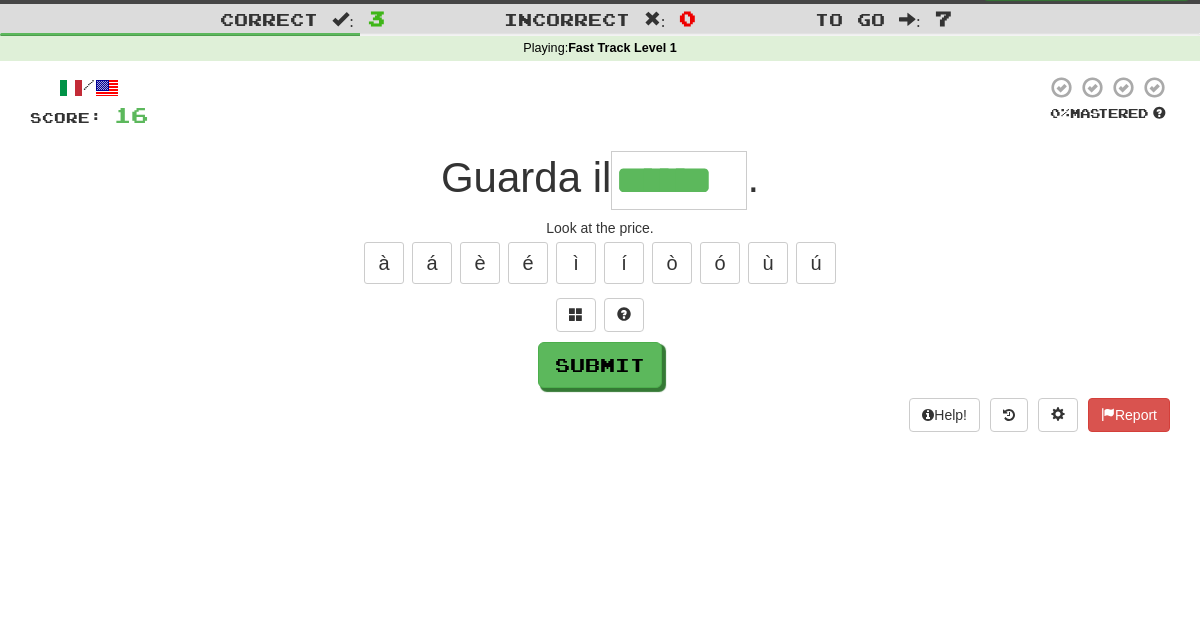 type on "******" 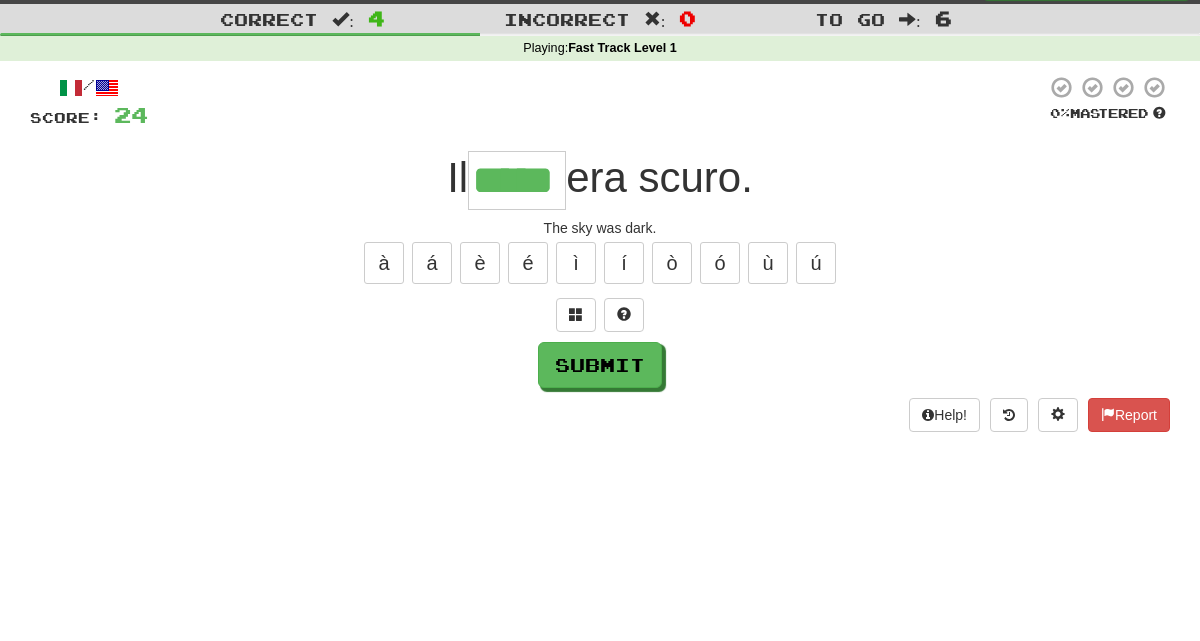 type on "*****" 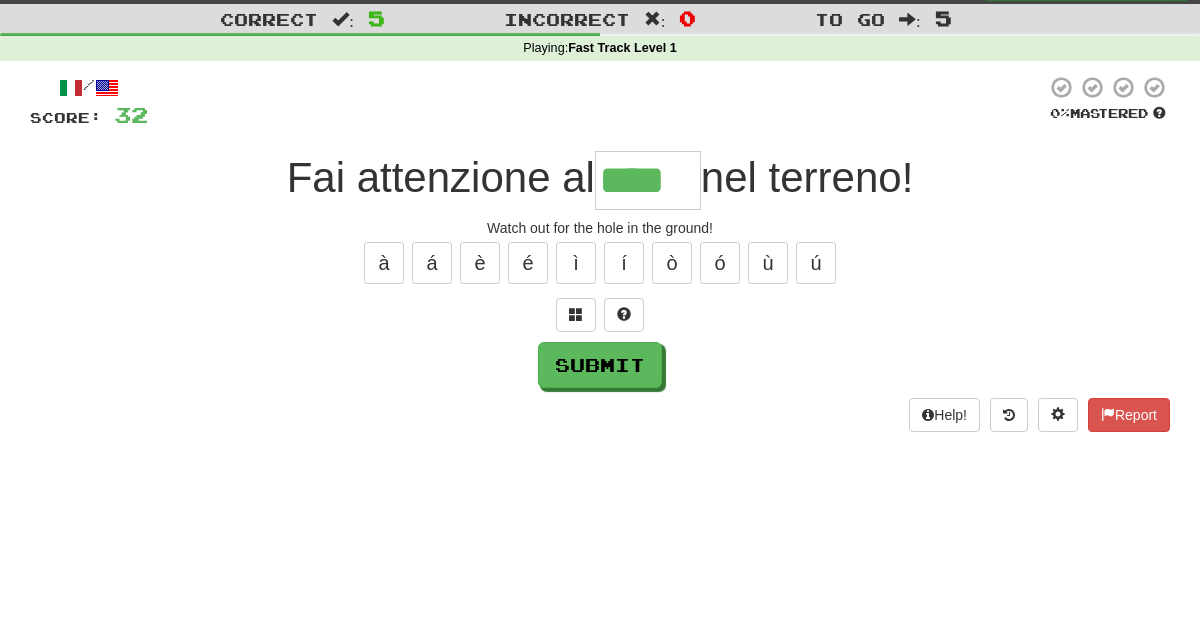 type on "****" 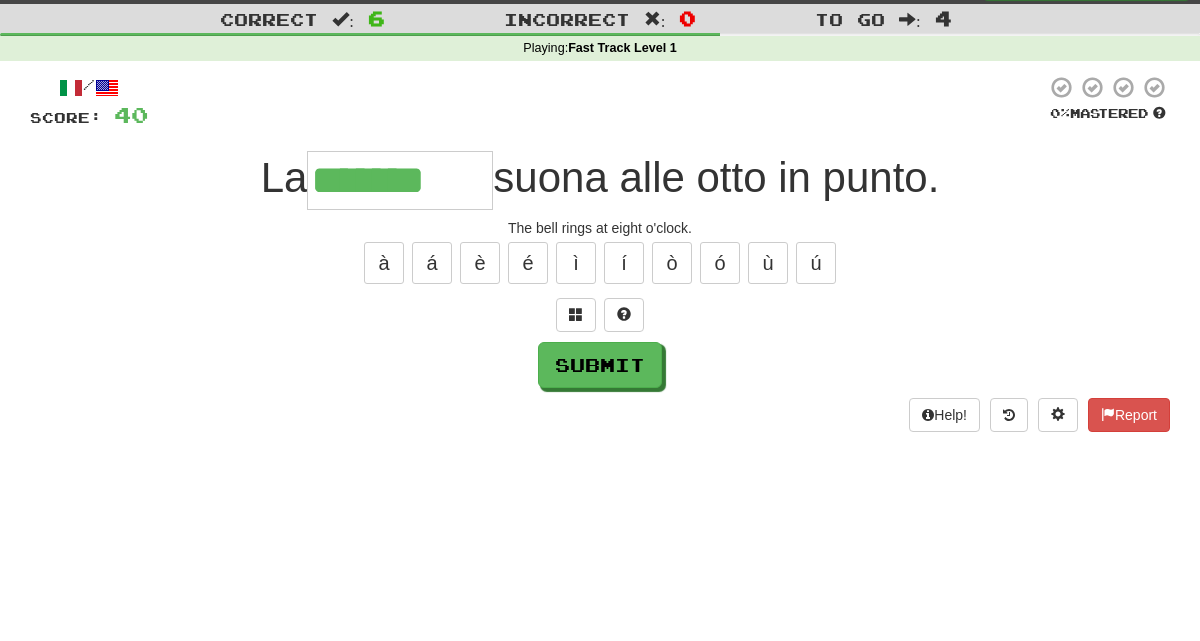 type on "*******" 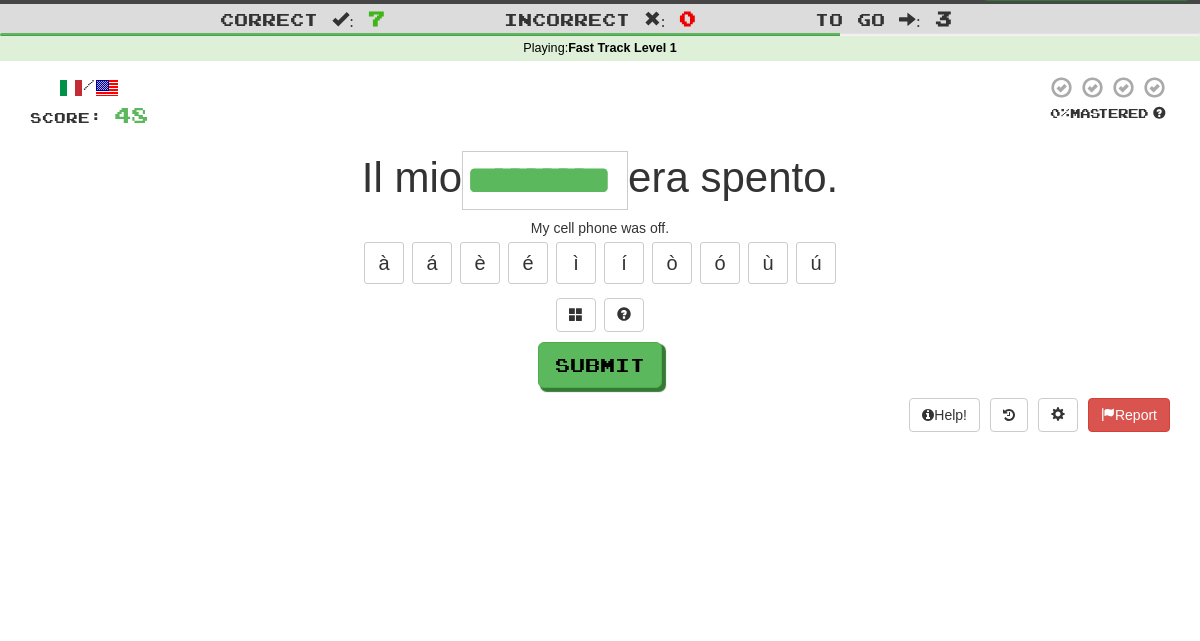 type on "*********" 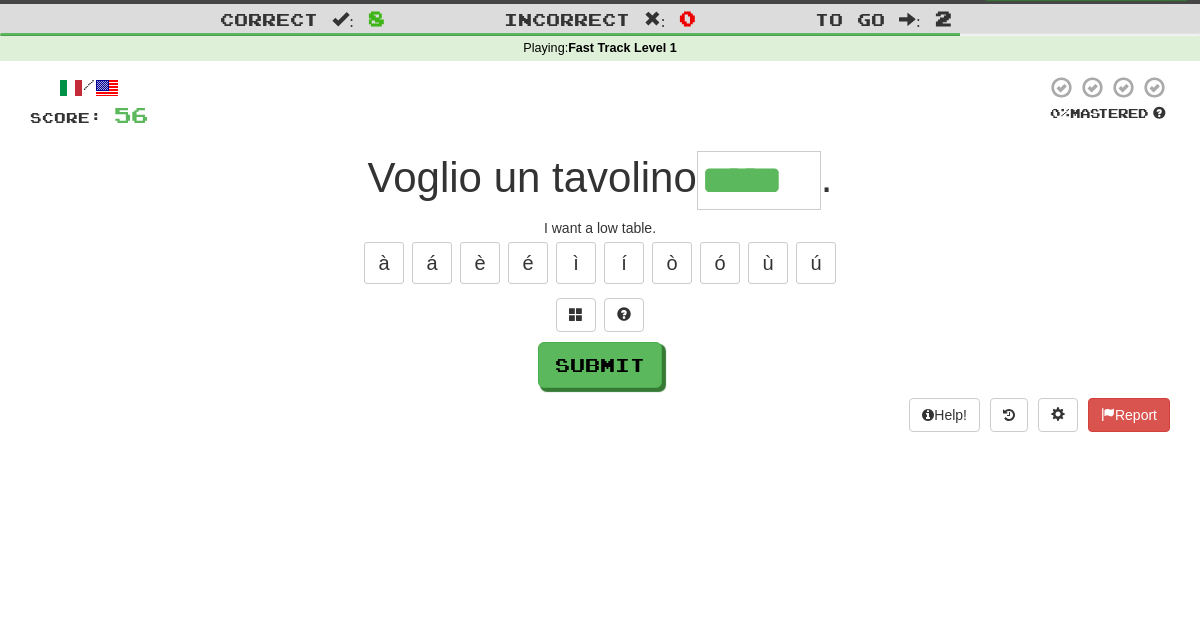 type on "*****" 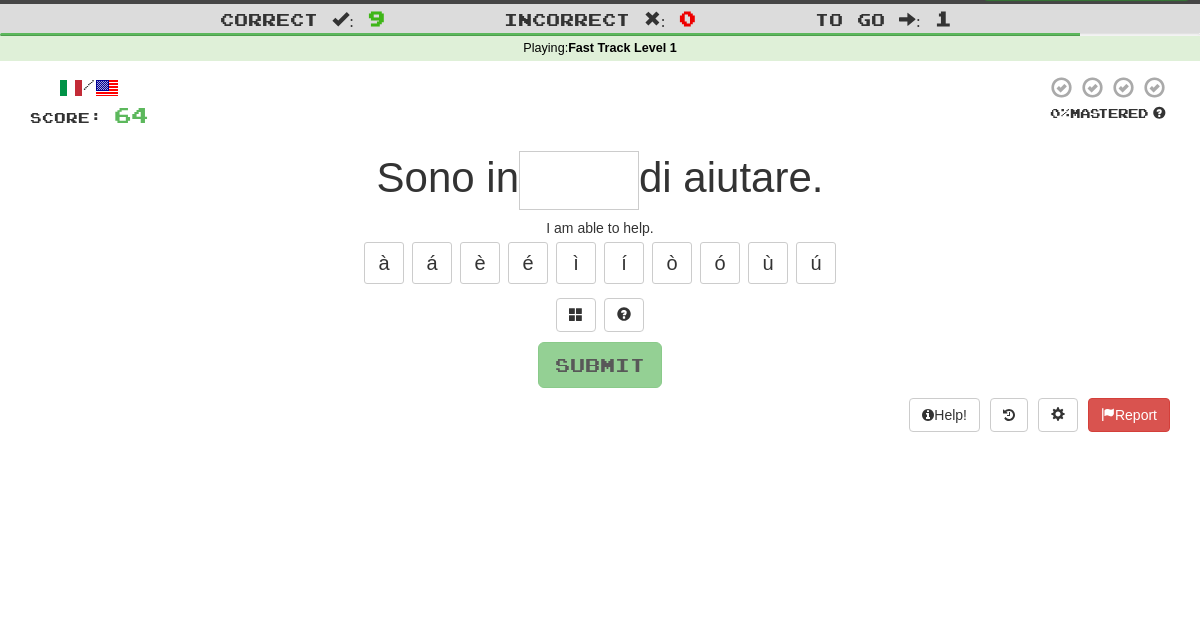 type on "*" 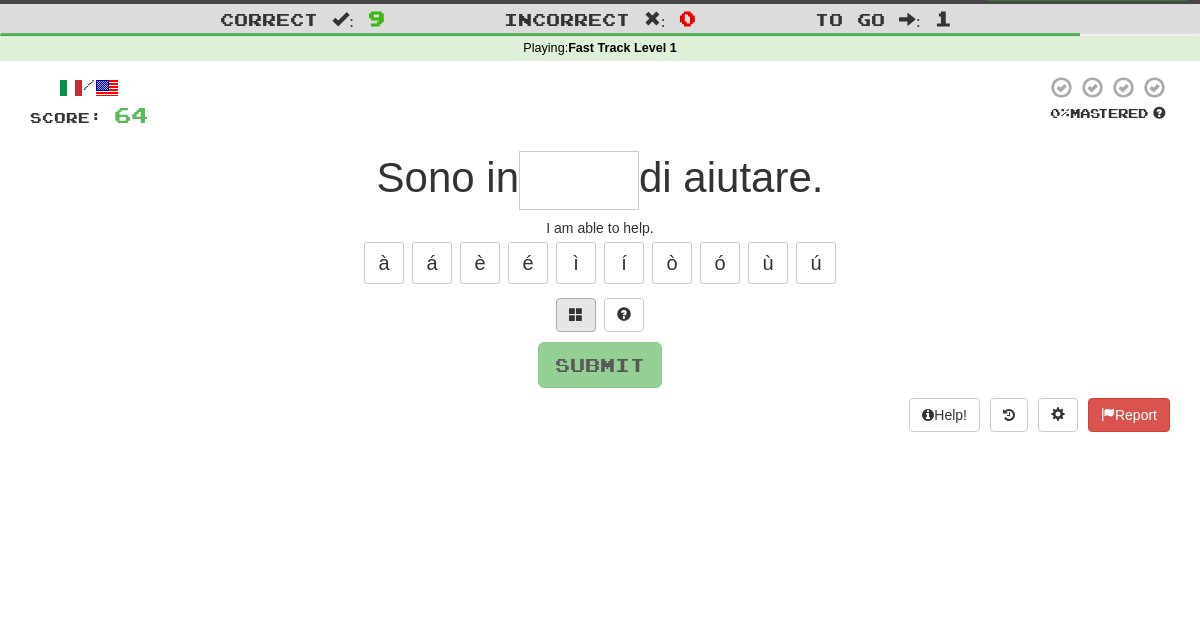 click at bounding box center [576, 315] 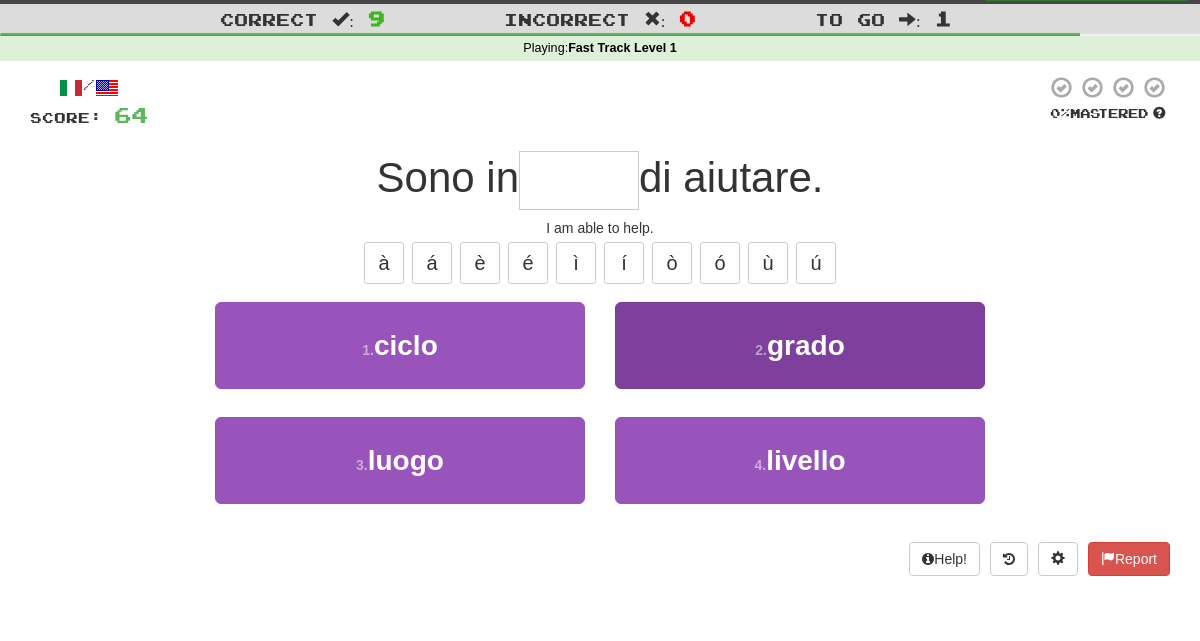 click on "2 .  grado" at bounding box center (800, 345) 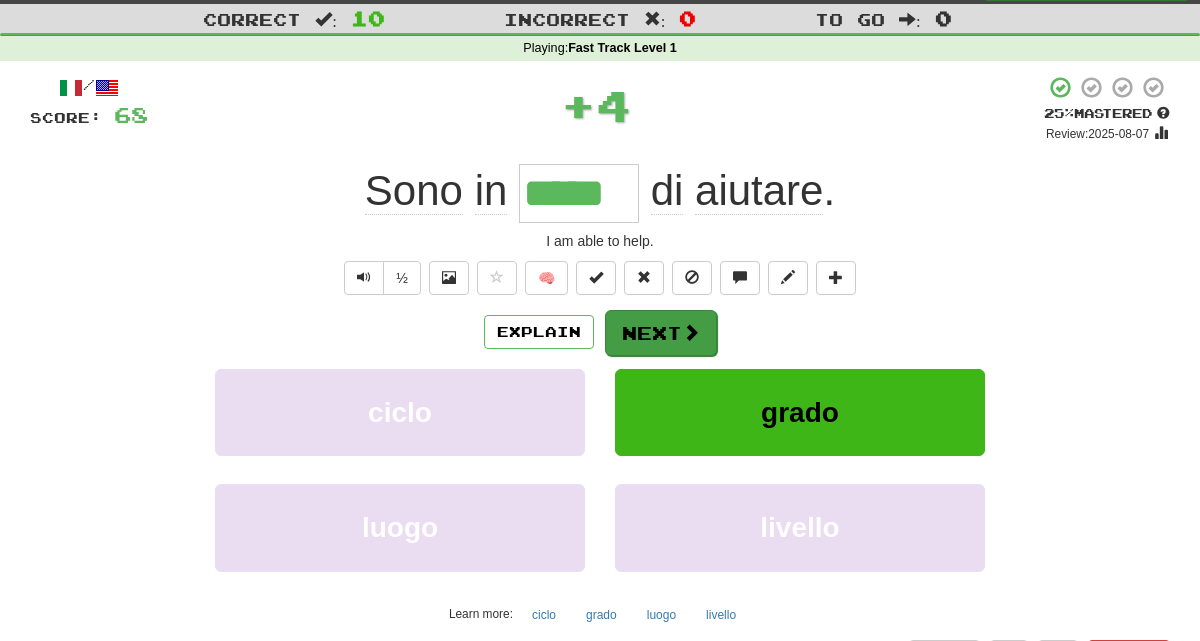 click on "Next" at bounding box center (661, 333) 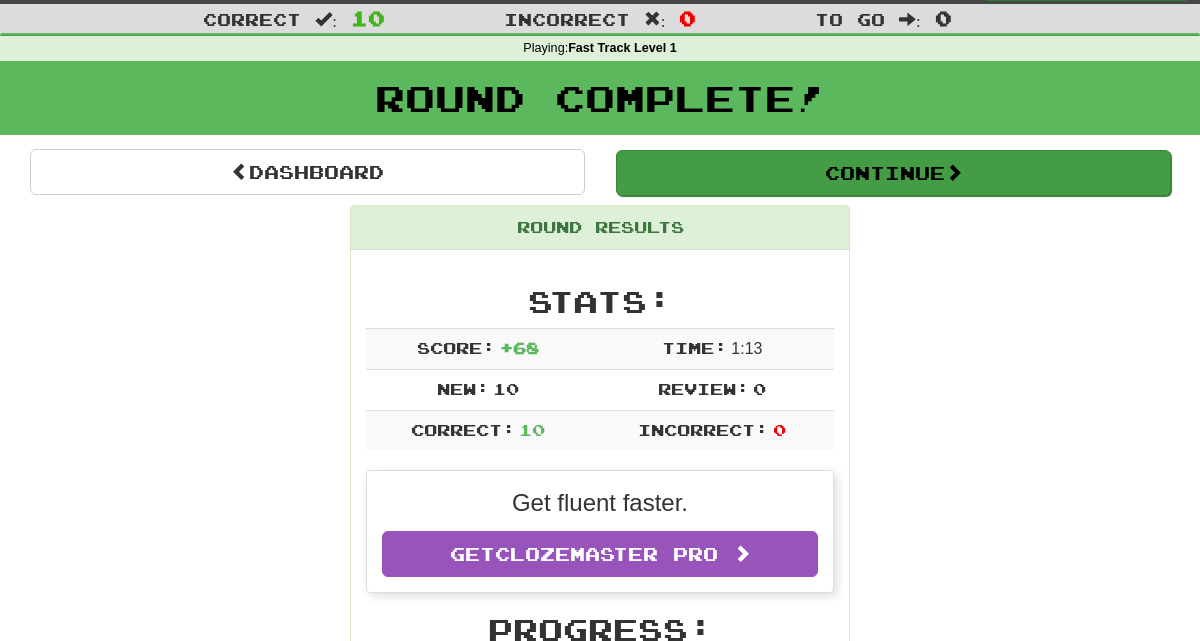 click on "Continue" at bounding box center [893, 173] 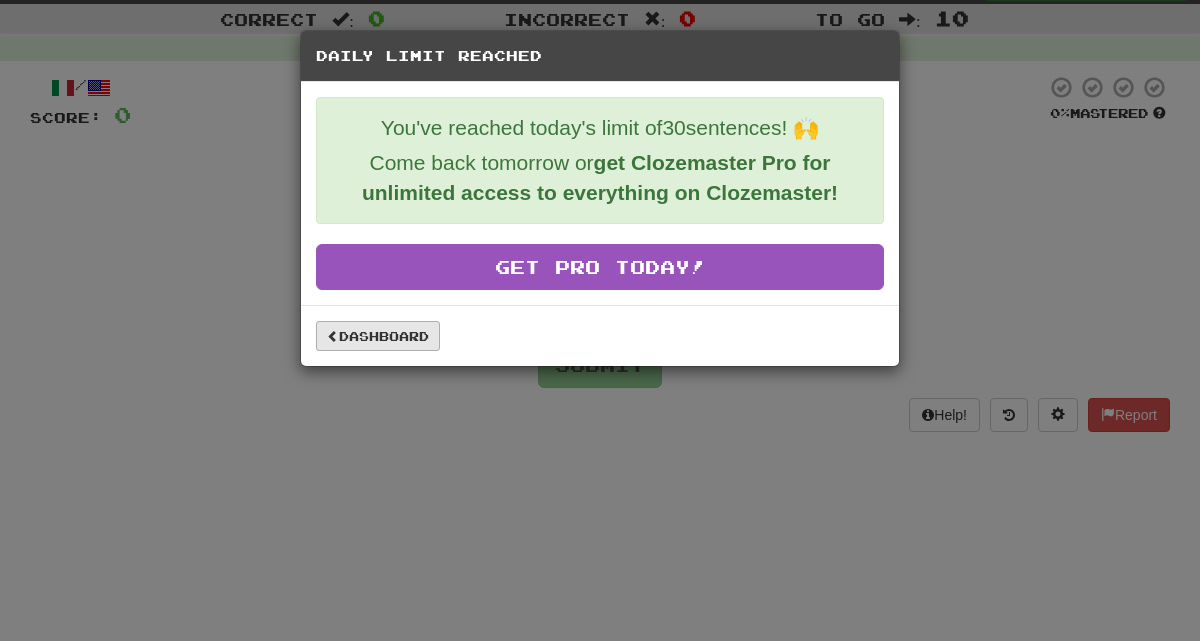 click on "Dashboard" at bounding box center (378, 336) 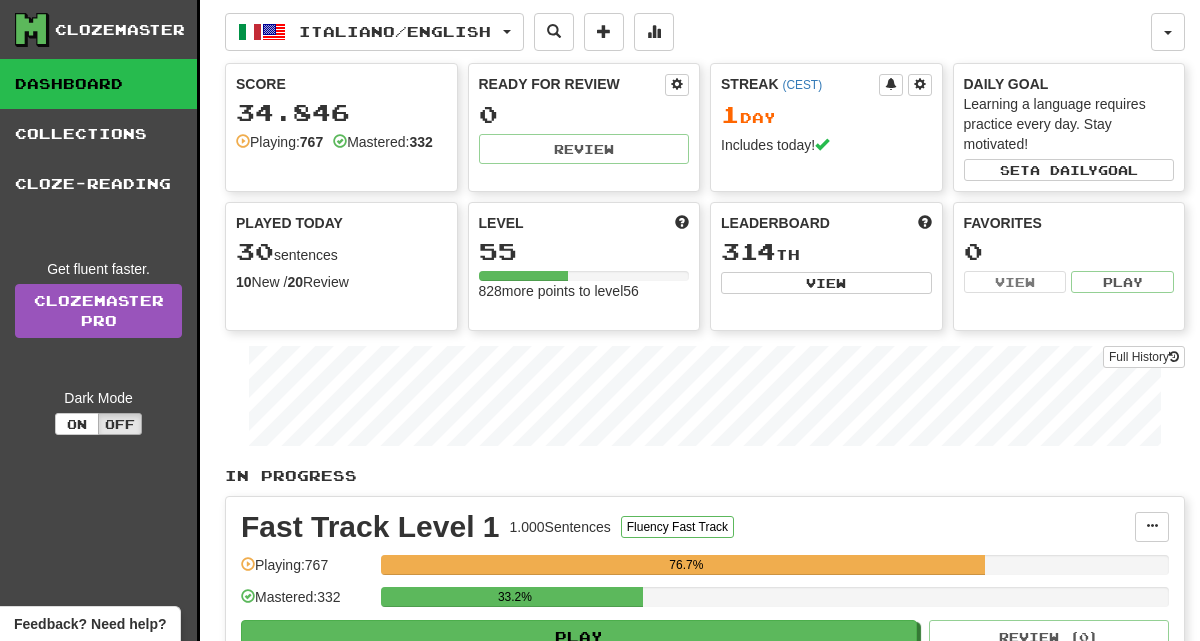 scroll, scrollTop: 6, scrollLeft: 0, axis: vertical 